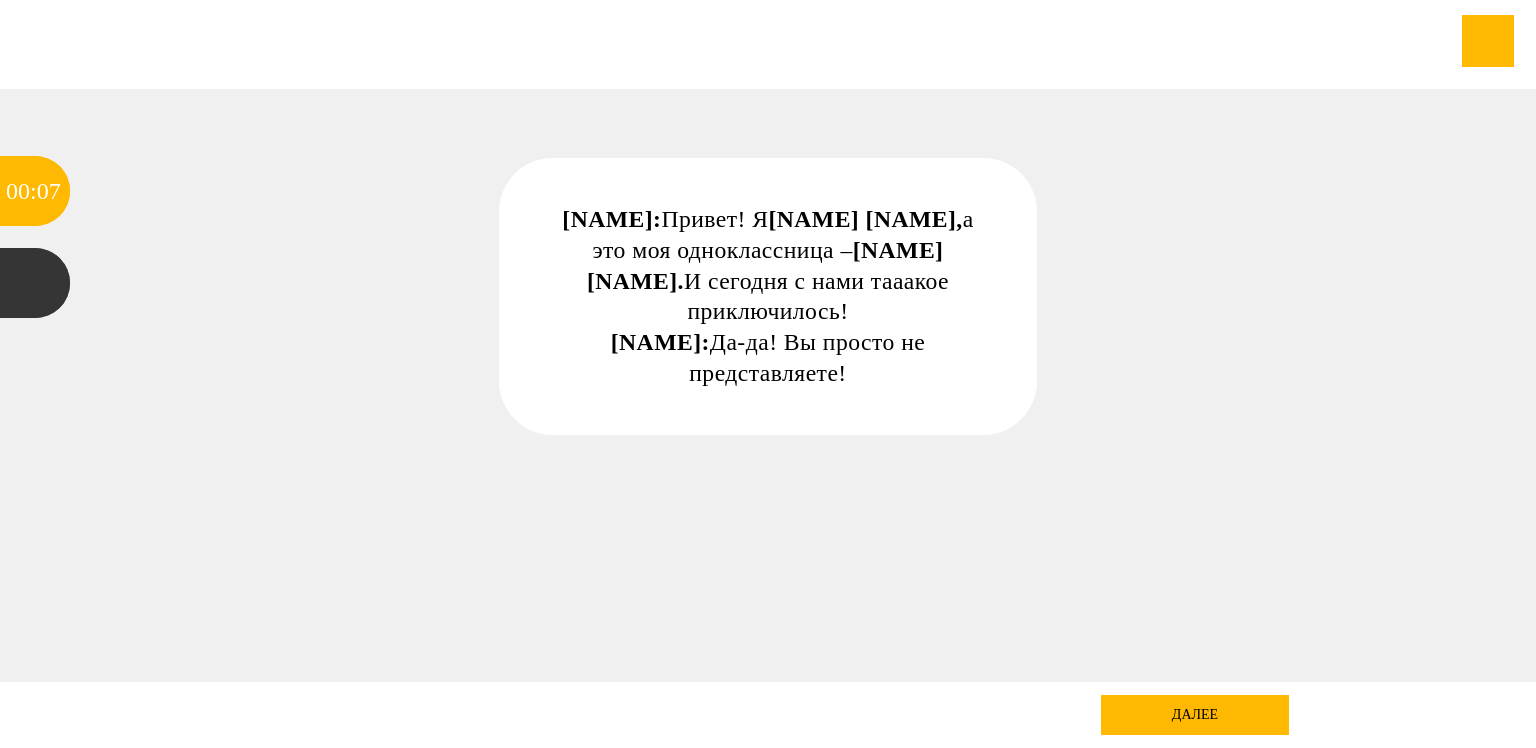 scroll, scrollTop: 0, scrollLeft: 0, axis: both 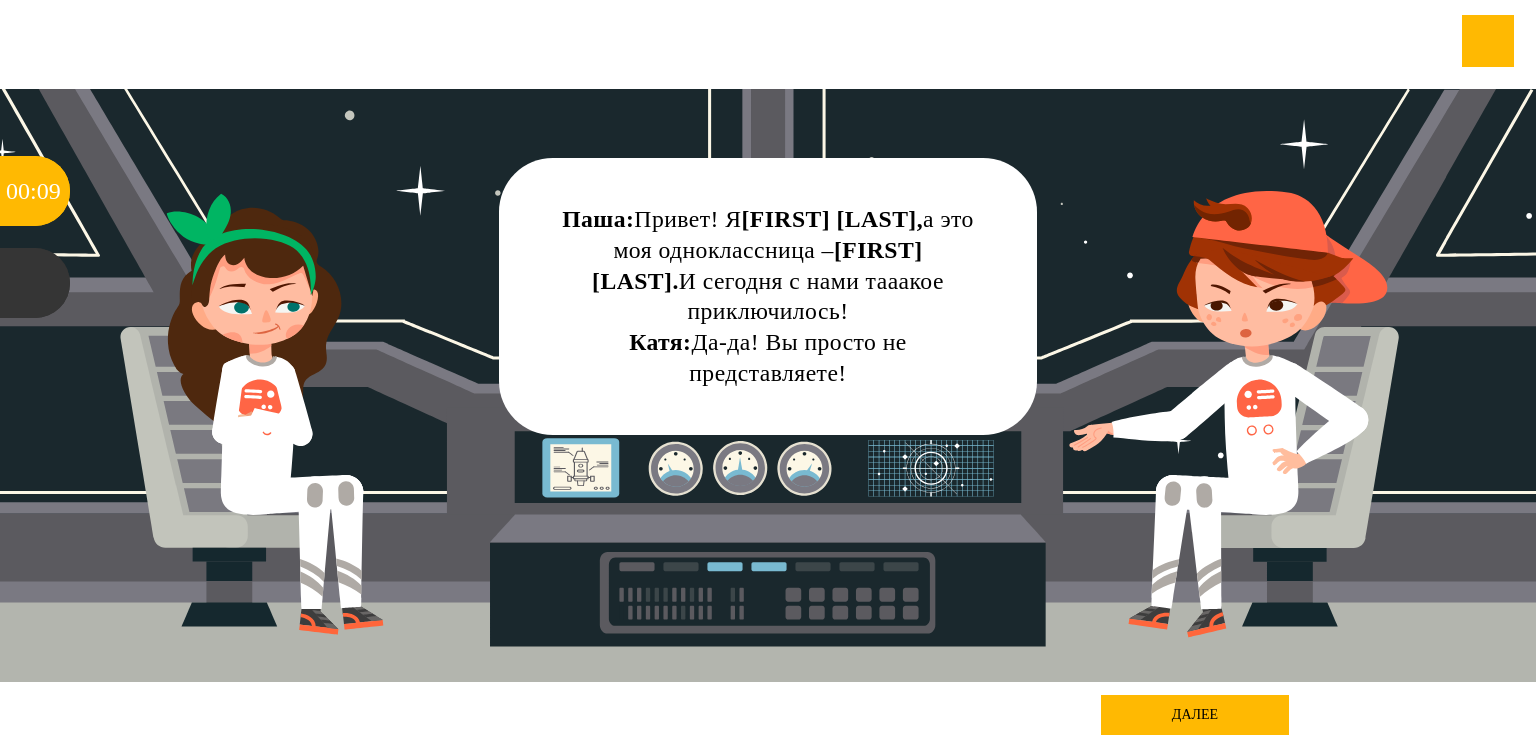 click on "[FIRST] [LAST],  a [GENDER] [RELATIONSHIP] –  [FIRST] [LAST].  And [EVENT]!
[GENDER]:  [EMPHASIS]!" at bounding box center [768, 385] 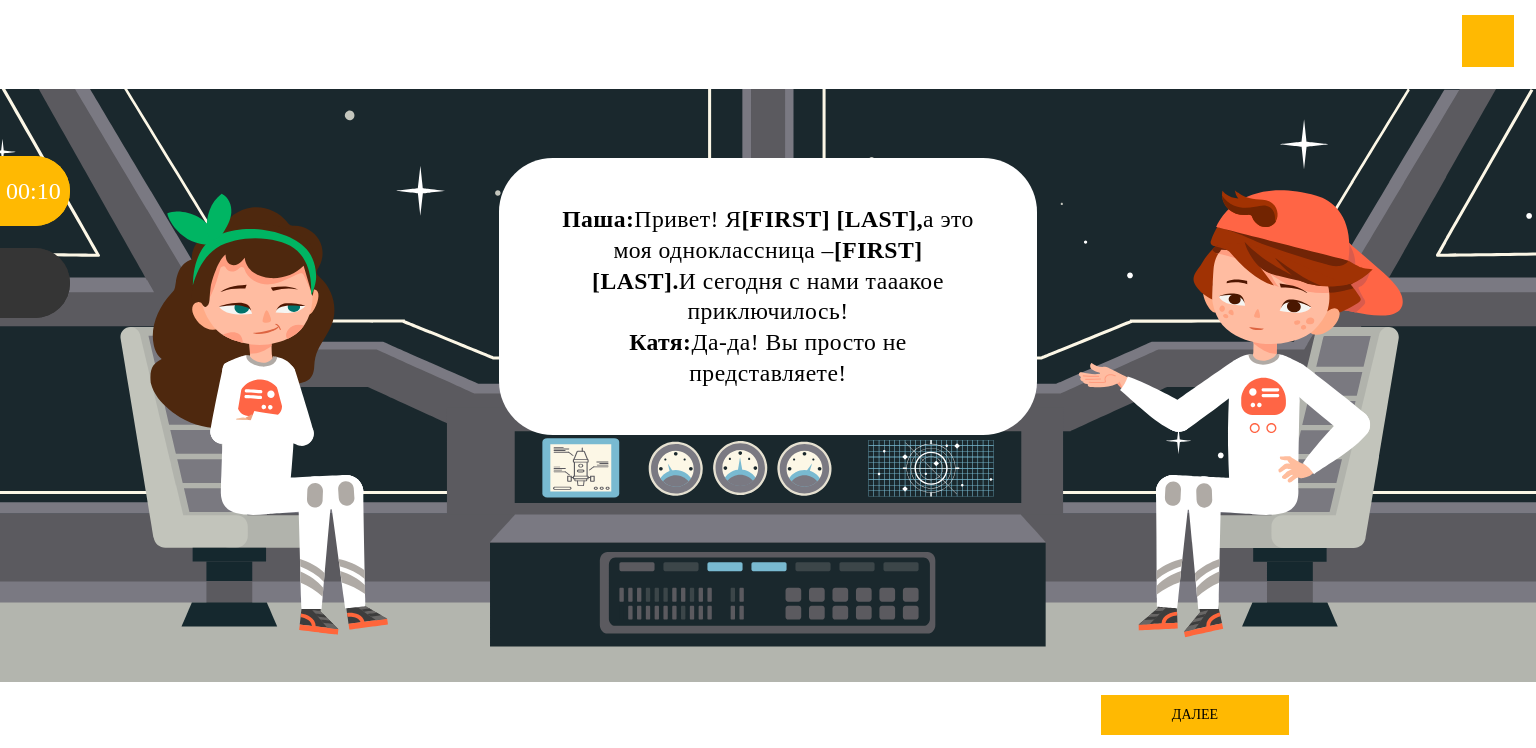click on "[FIRST] [LAST],  a [GENDER] [RELATIONSHIP] –  [FIRST] [LAST].  And [EVENT]!
[GENDER]:  [EMPHASIS]!" at bounding box center (768, 385) 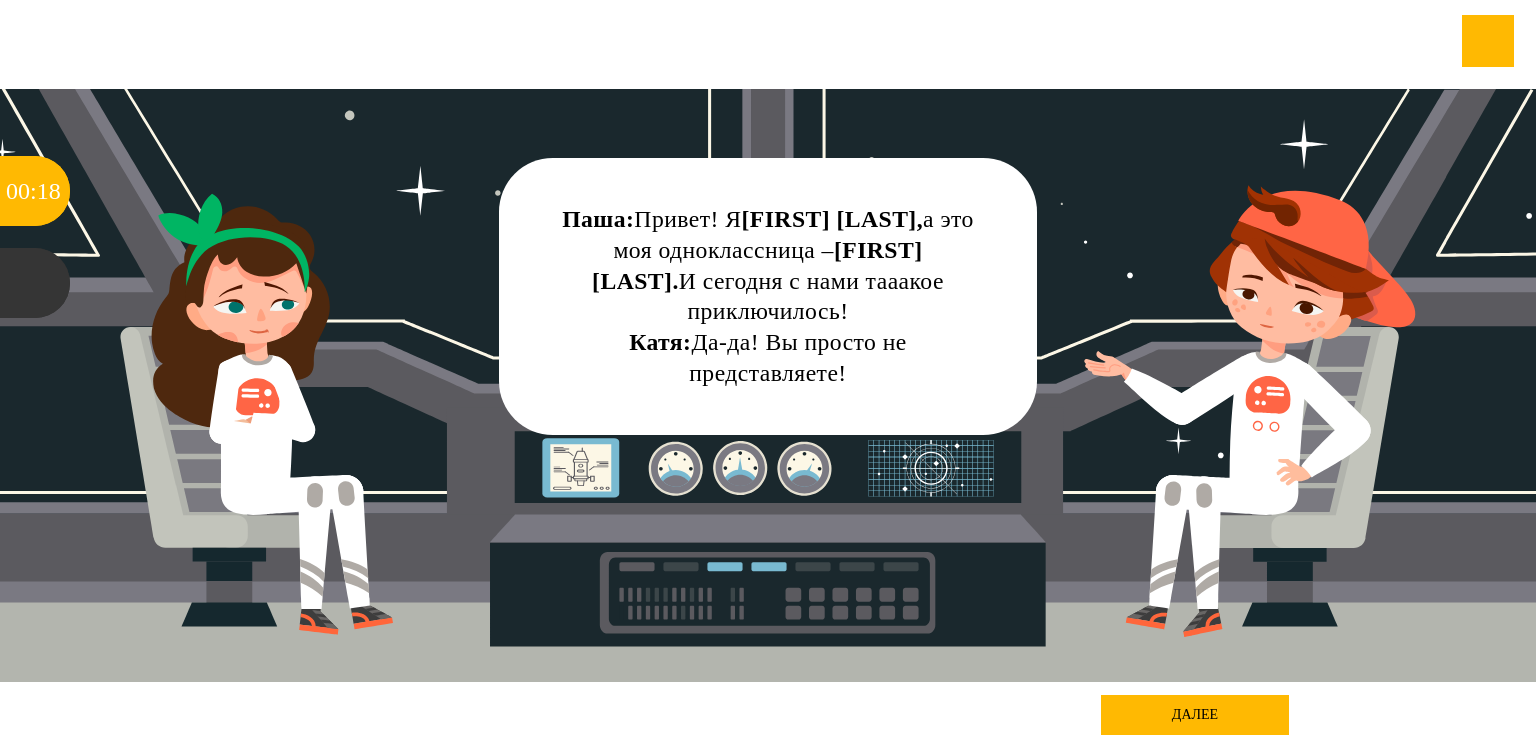 click on "далее" at bounding box center [1195, 715] 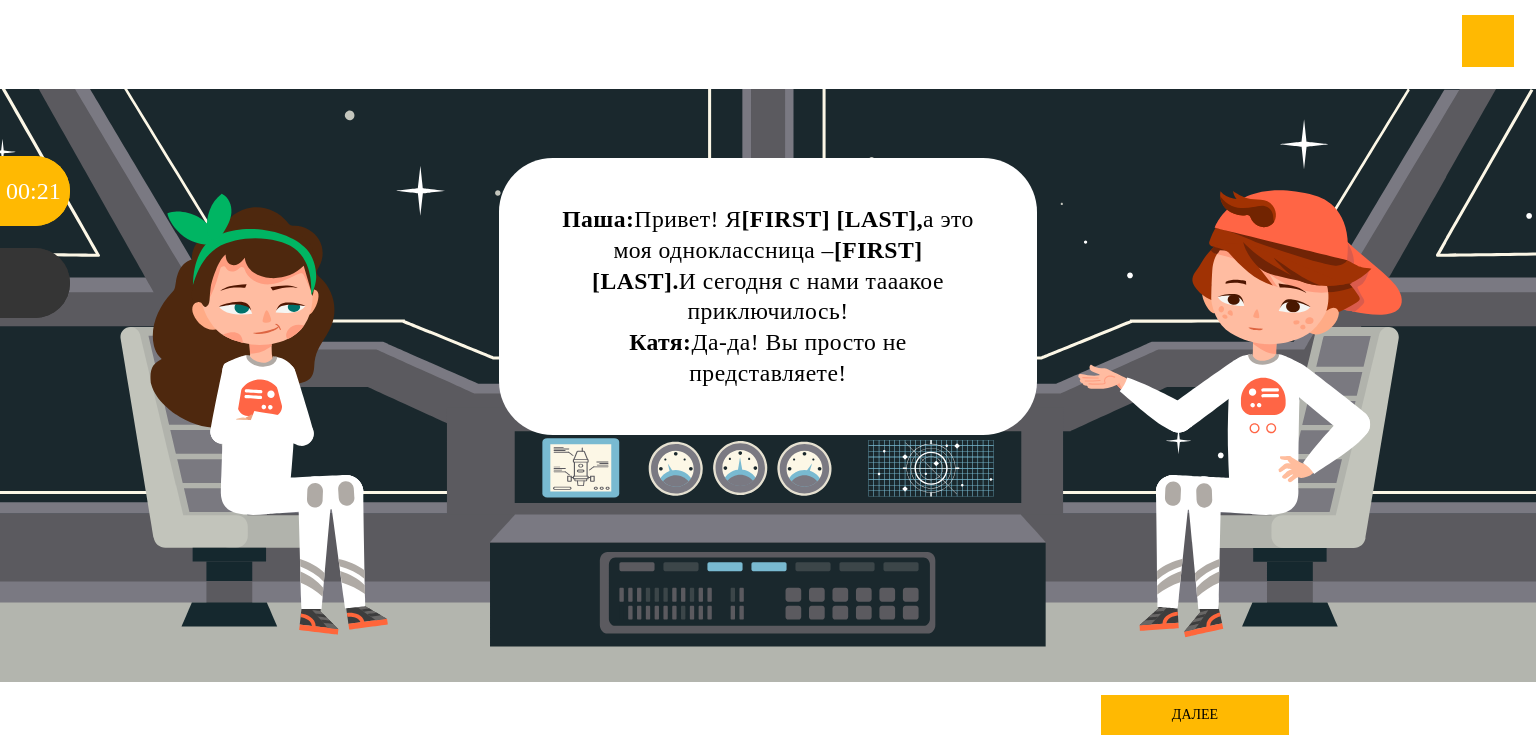 click on "[FIRST] [LAST],  a [GENDER] [RELATIONSHIP] –  [FIRST] [LAST].  And [EVENT]!
[GENDER]:  [EMPHASIS]!" at bounding box center [768, 296] 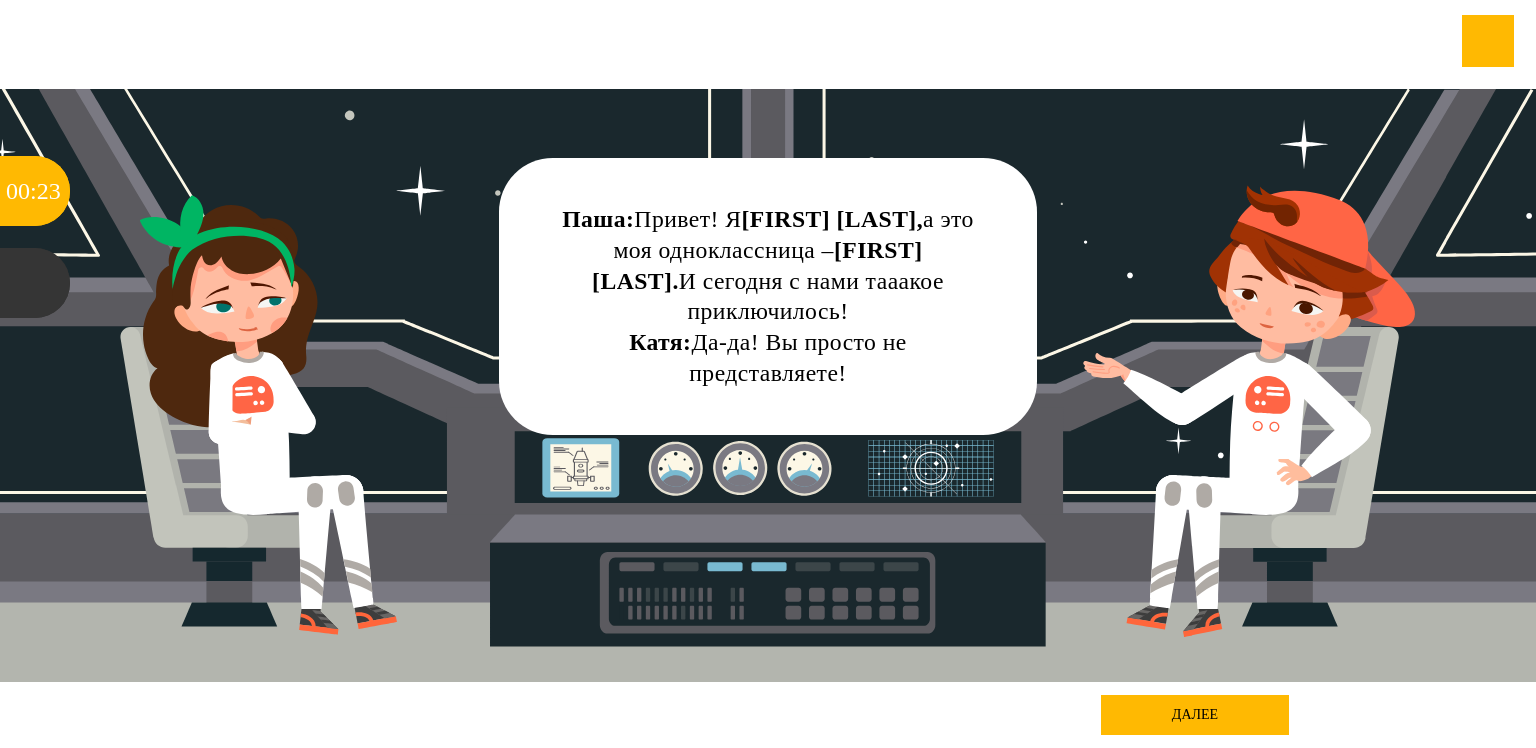 click on "далее" at bounding box center (1195, 715) 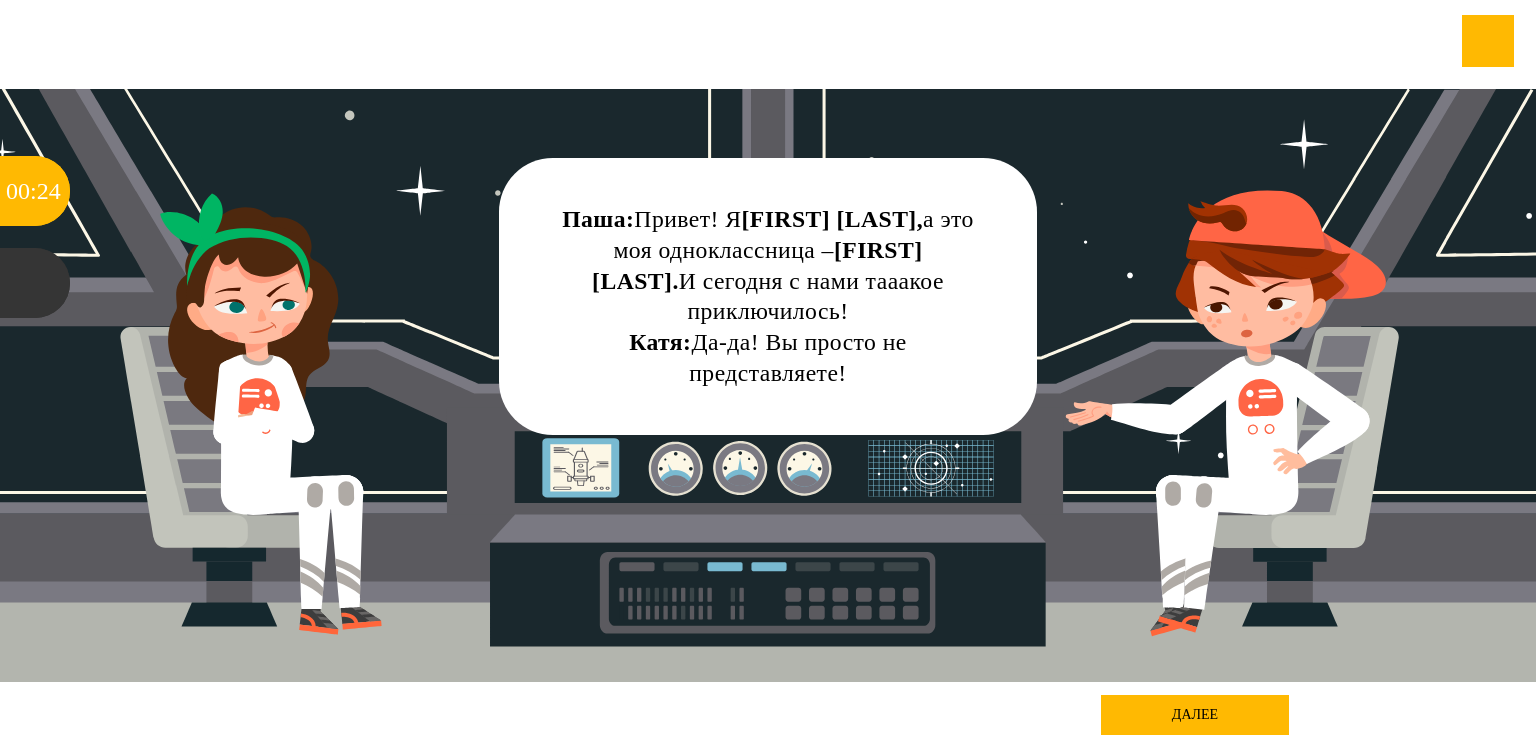 click on "далее" at bounding box center [1195, 715] 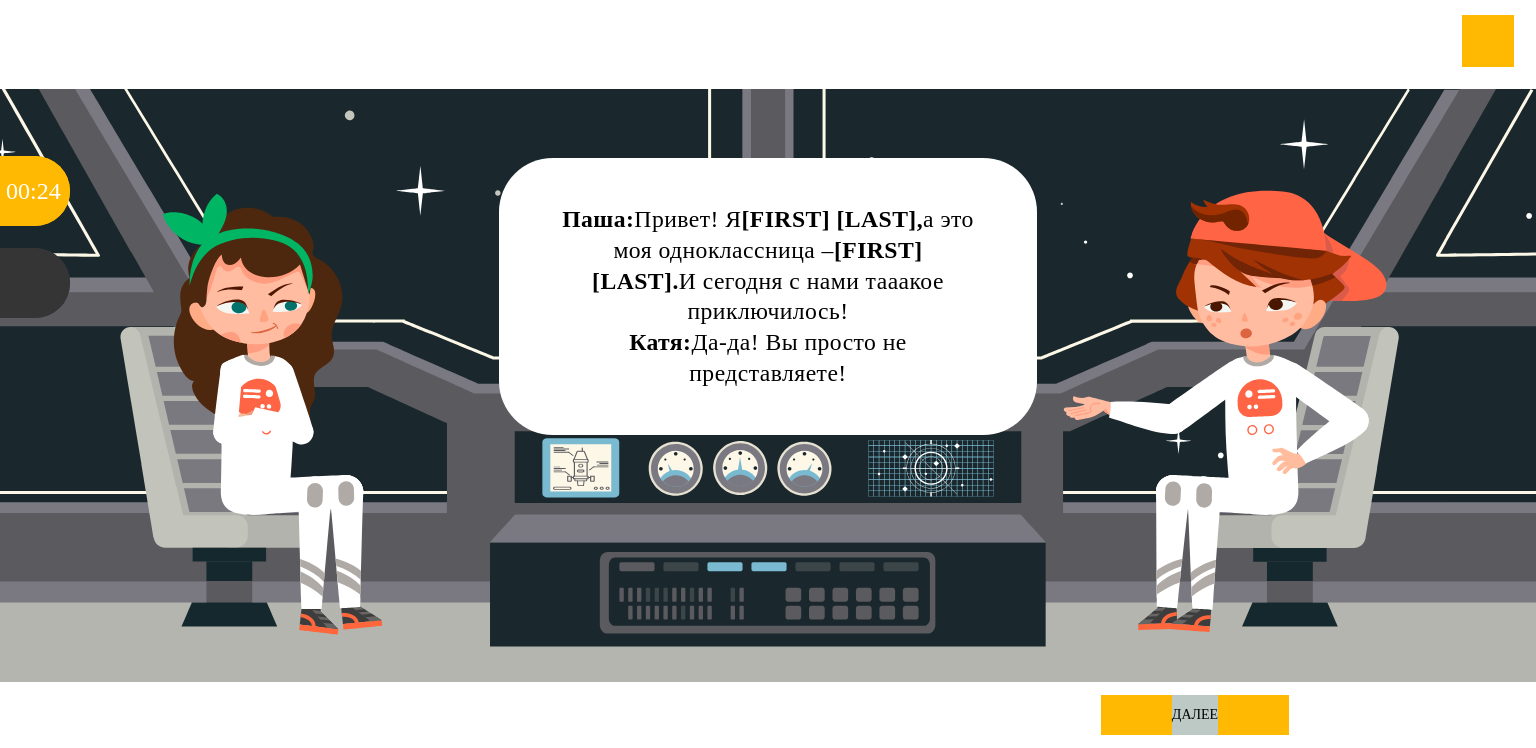 click on "далее" at bounding box center (1195, 715) 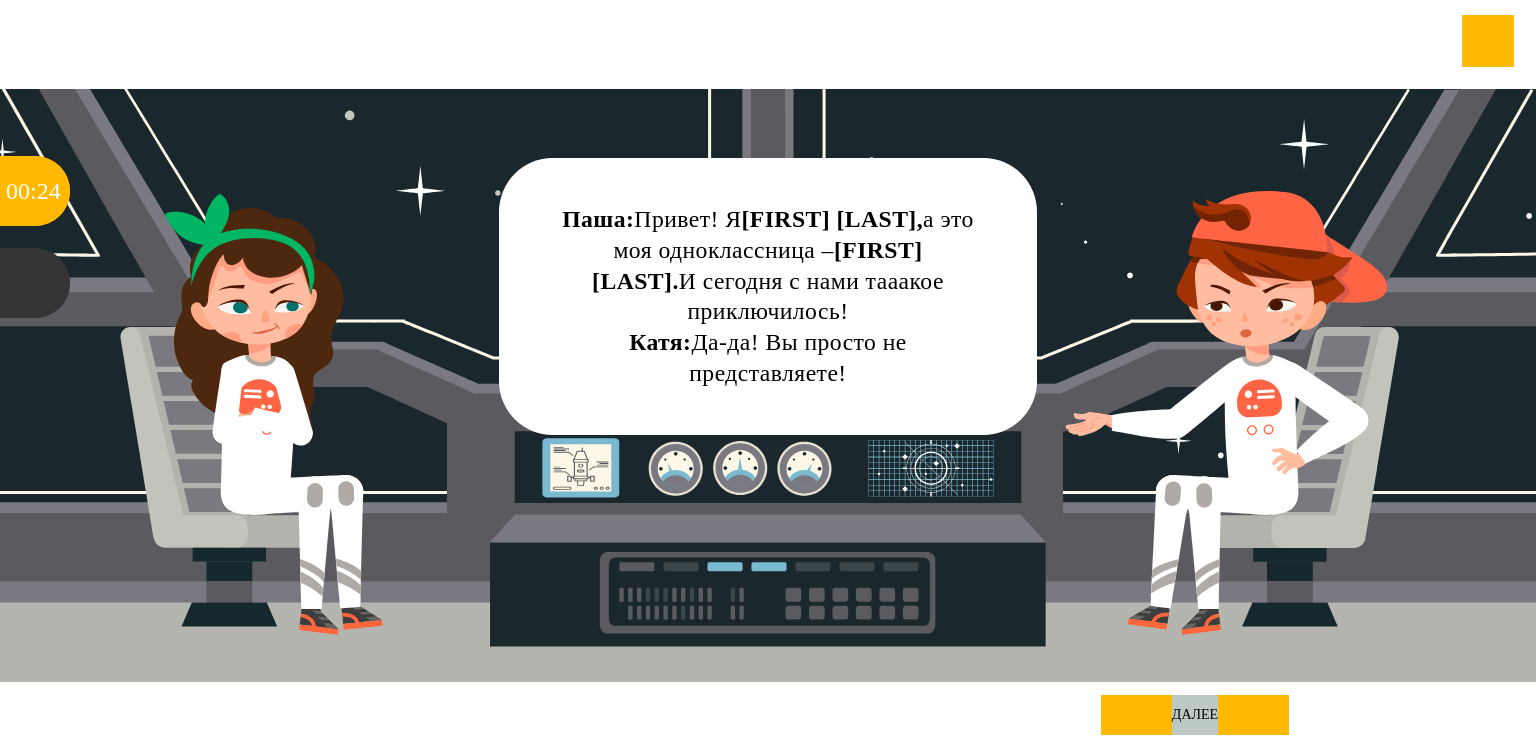 drag, startPoint x: 1201, startPoint y: 719, endPoint x: 1080, endPoint y: 640, distance: 144.50606 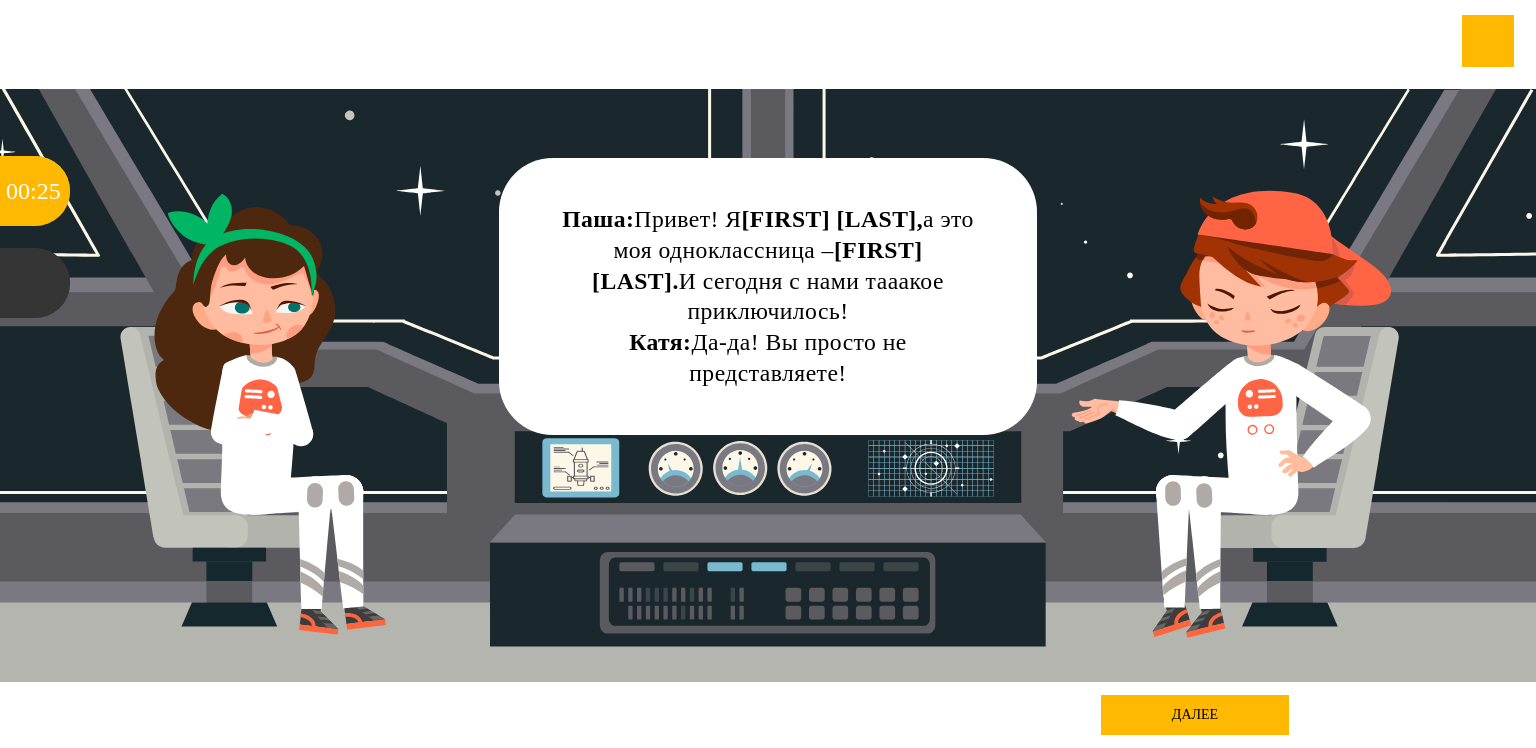 click on "[FIRST] [LAST],  a [GENDER] [RELATIONSHIP] –  [FIRST] [LAST].  And [EVENT]!
[GENDER]:  [EMPHASIS]!" at bounding box center [768, 296] 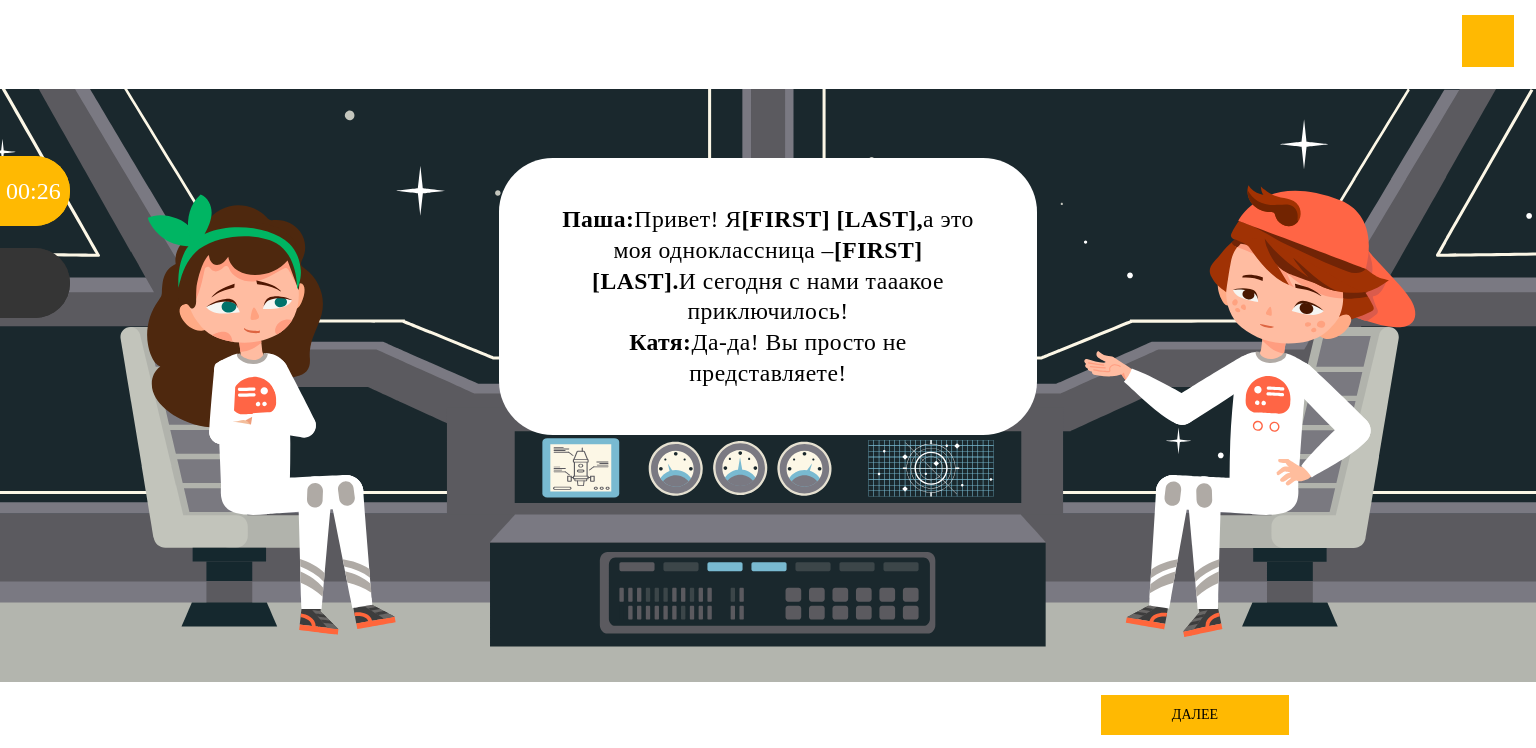 click on "[FIRST] [LAST],  a [GENDER] [RELATIONSHIP] –  [FIRST] [LAST].  And [EVENT]!
[GENDER]:  [EMPHASIS]!" at bounding box center [768, 296] 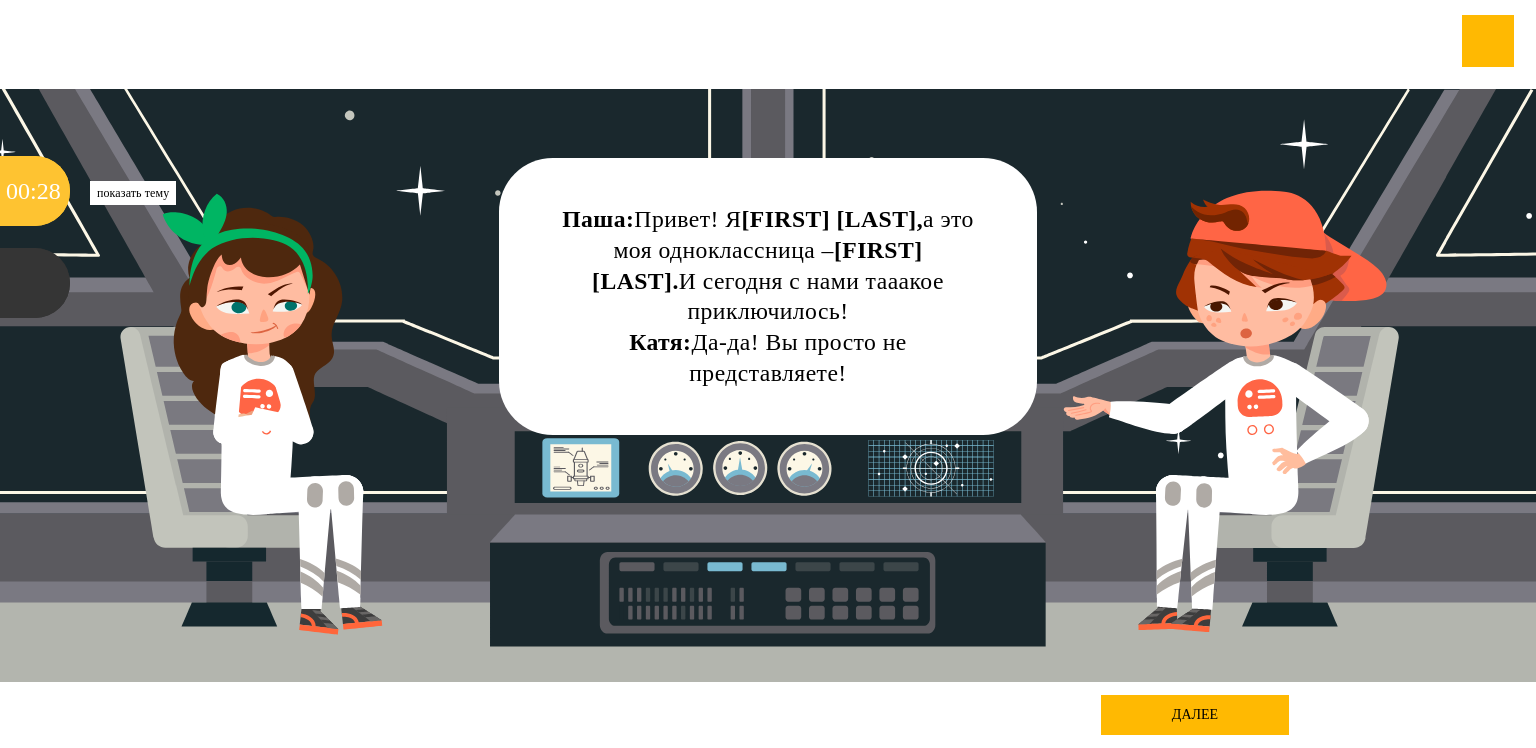 click on "28" at bounding box center [49, 191] 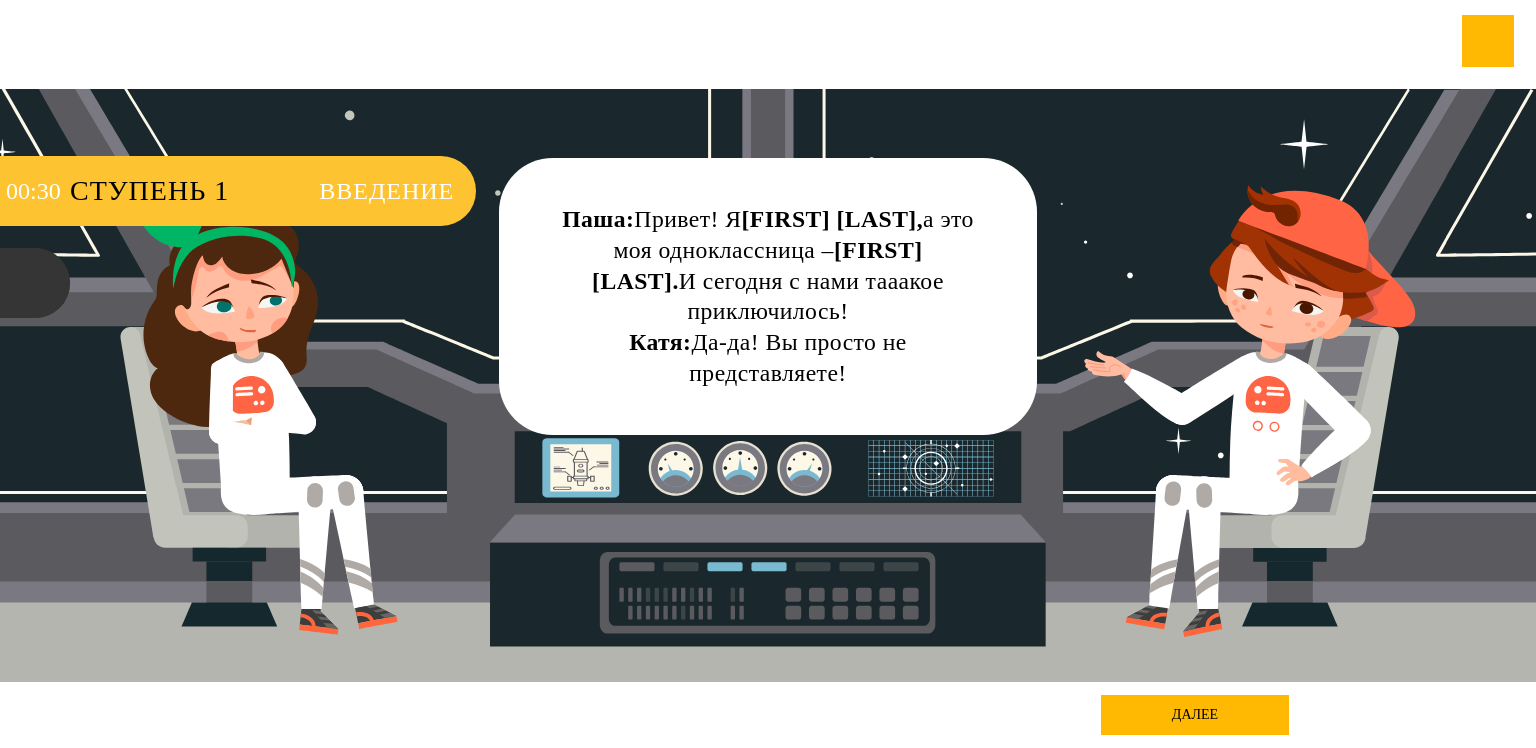 click on "Введение" at bounding box center [386, 191] 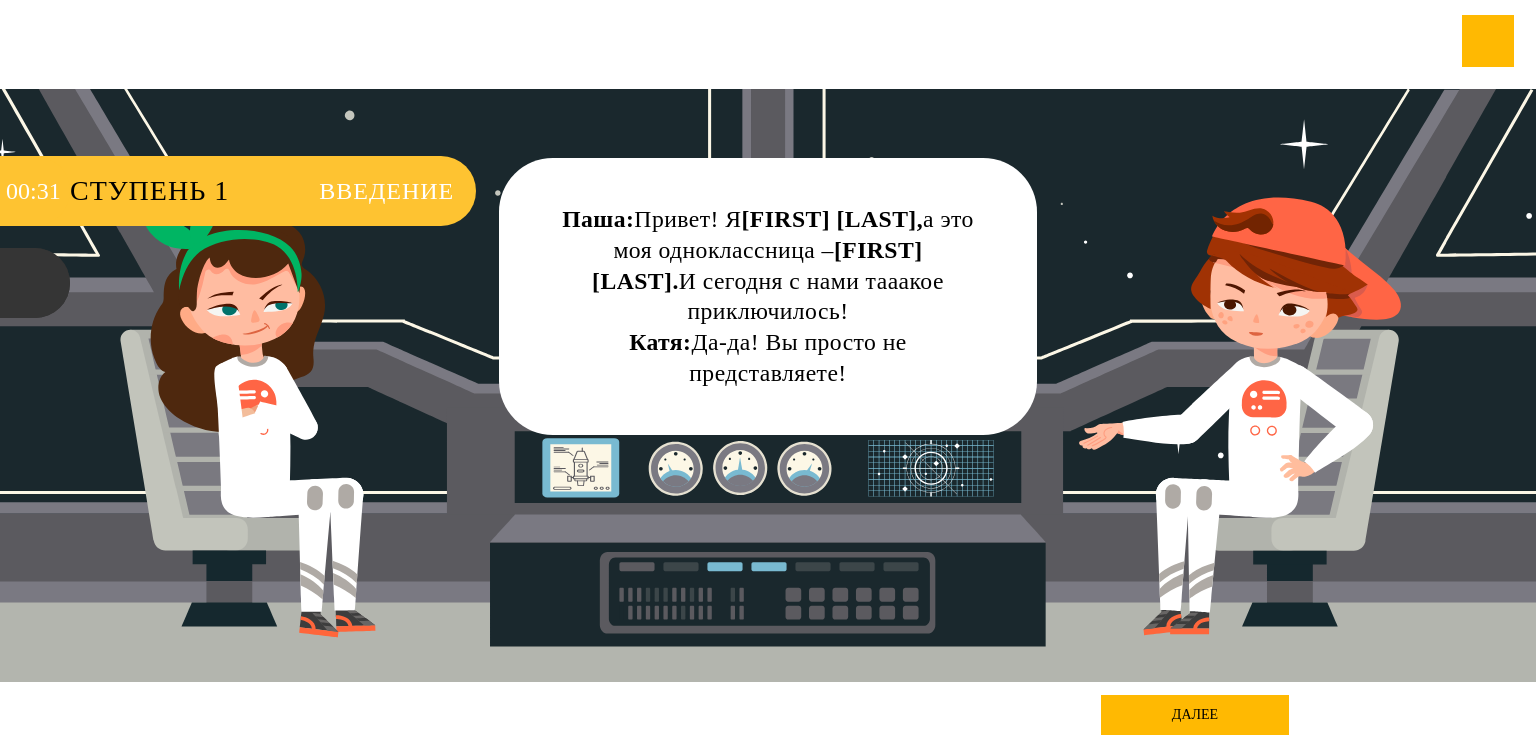 click on "Ступень 1" at bounding box center (184, 191) 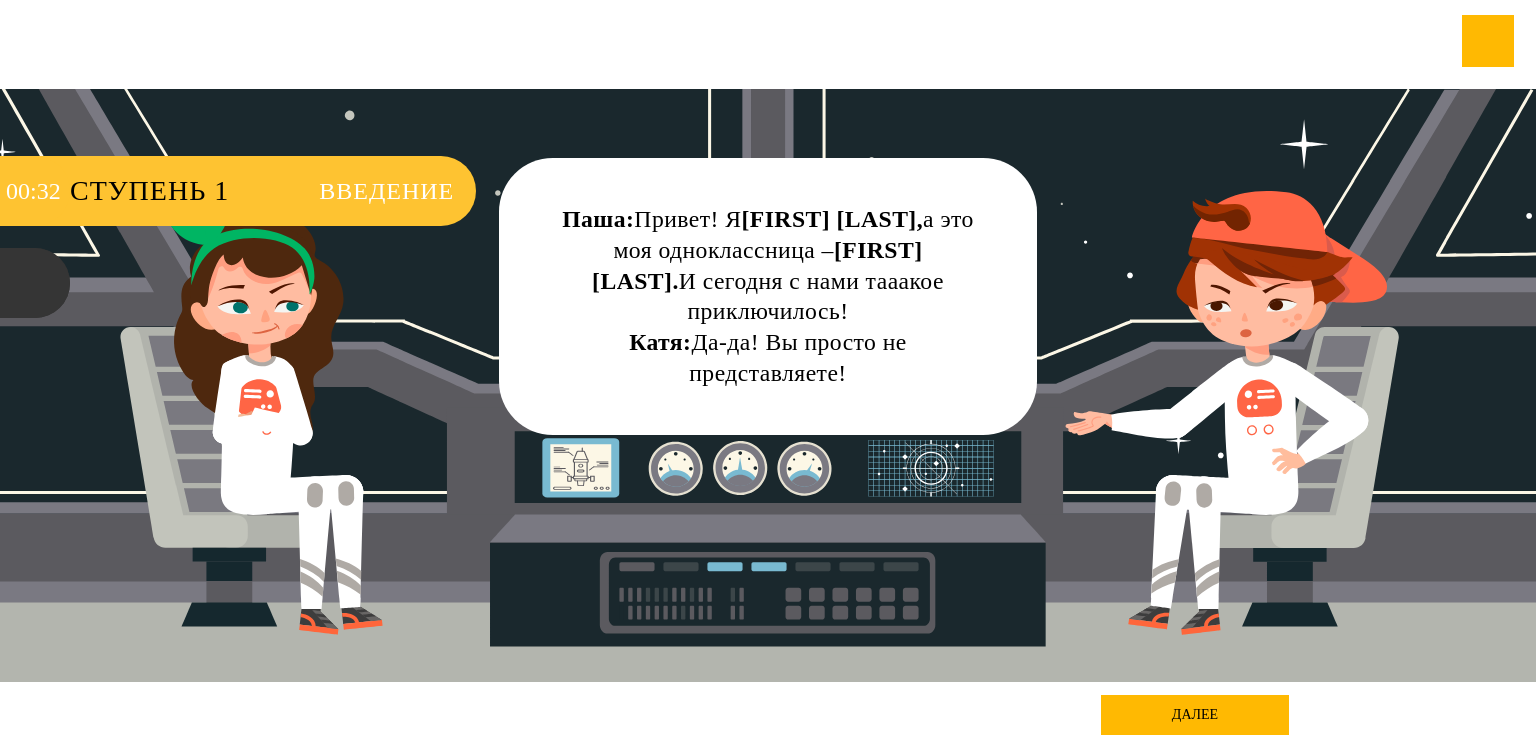 click on "Введение" at bounding box center [386, 191] 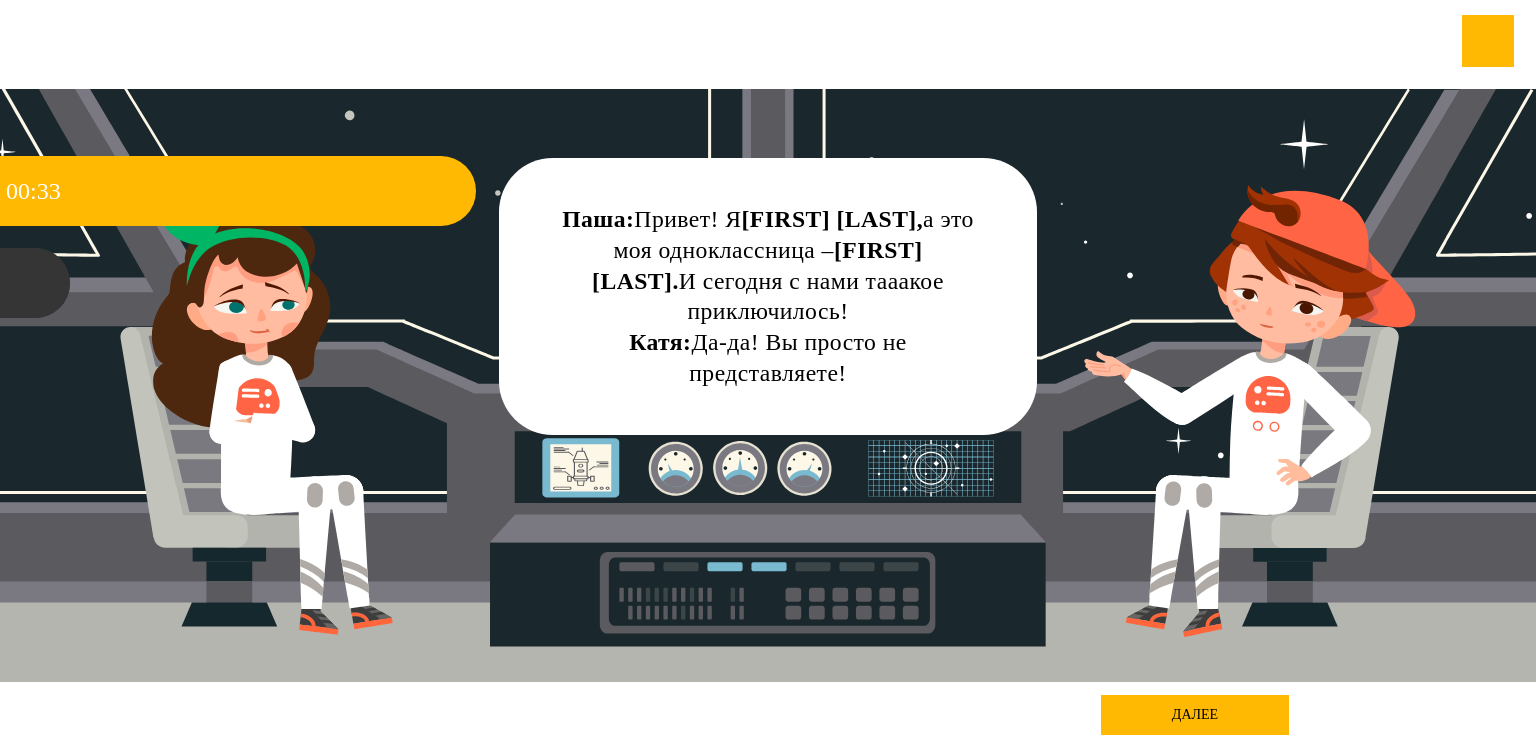 click on "далее" at bounding box center [1195, 715] 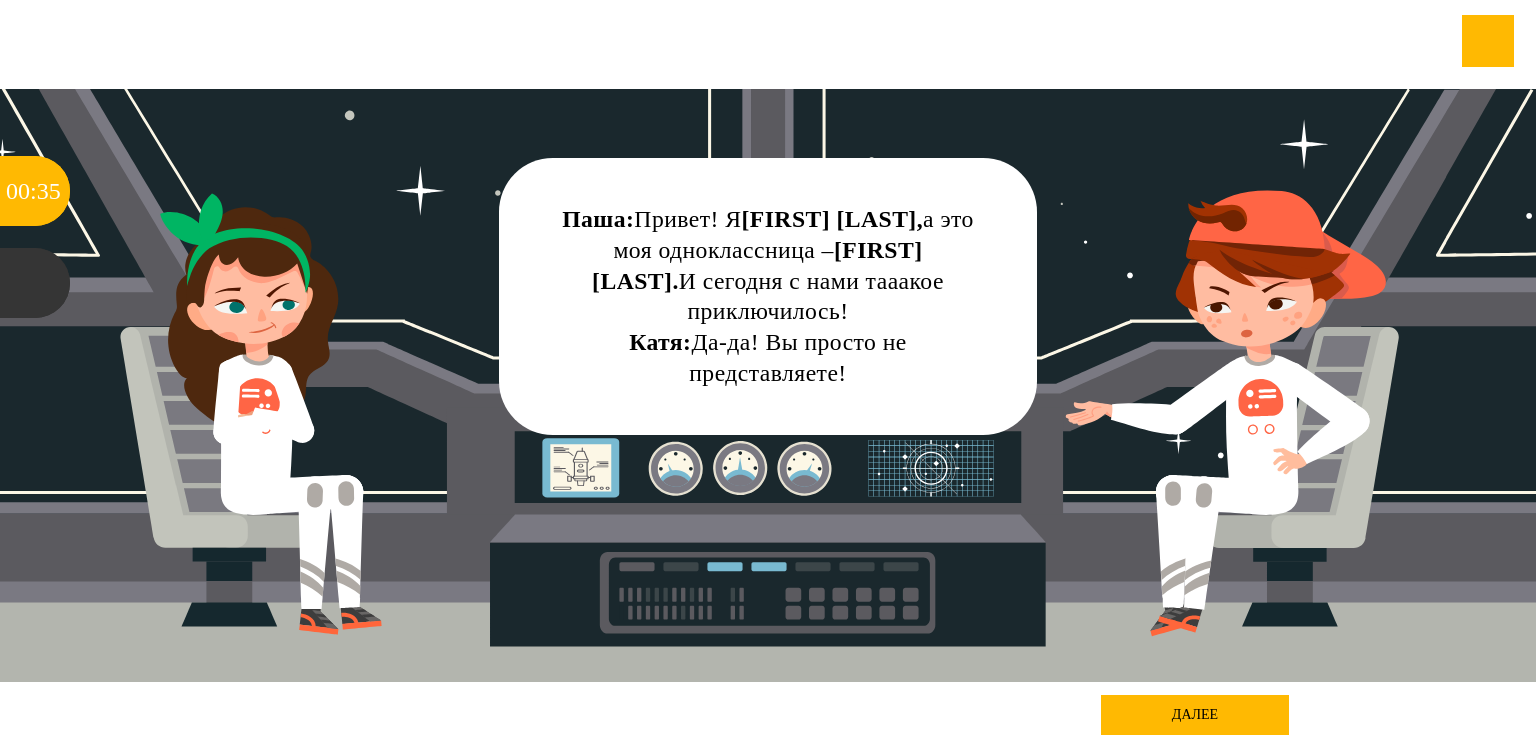 click on "далее" at bounding box center [1195, 715] 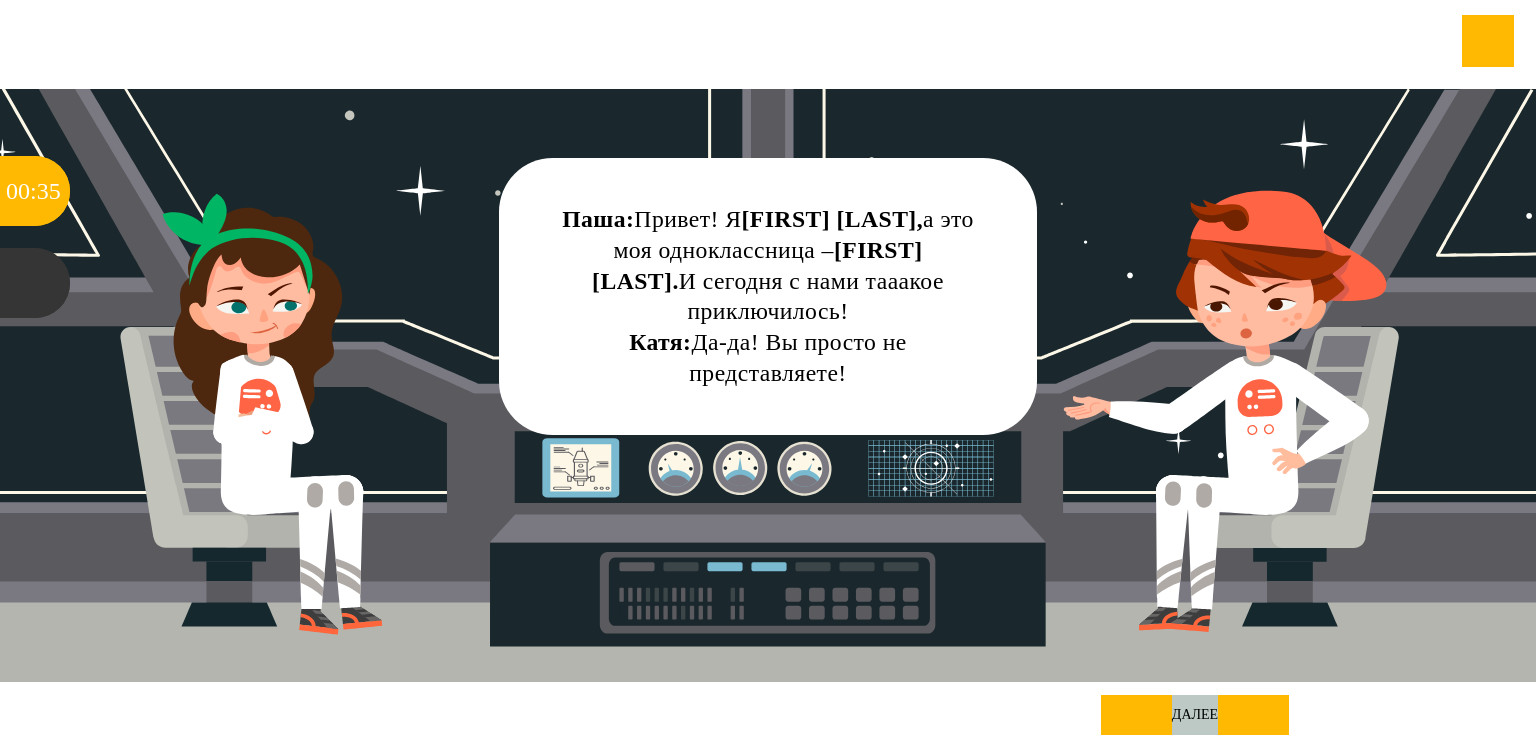 click on "далее" at bounding box center (1195, 715) 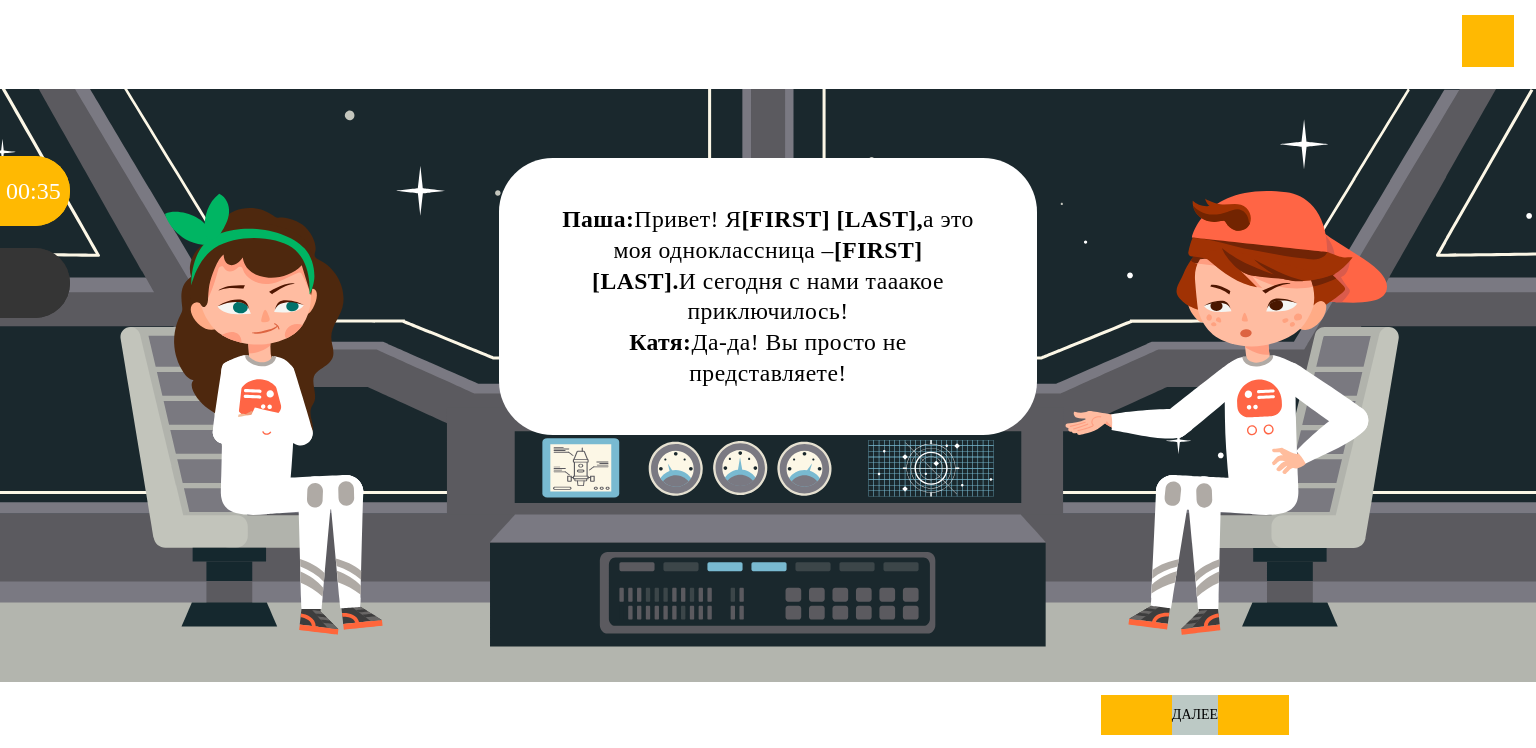 click on "далее" at bounding box center (1195, 715) 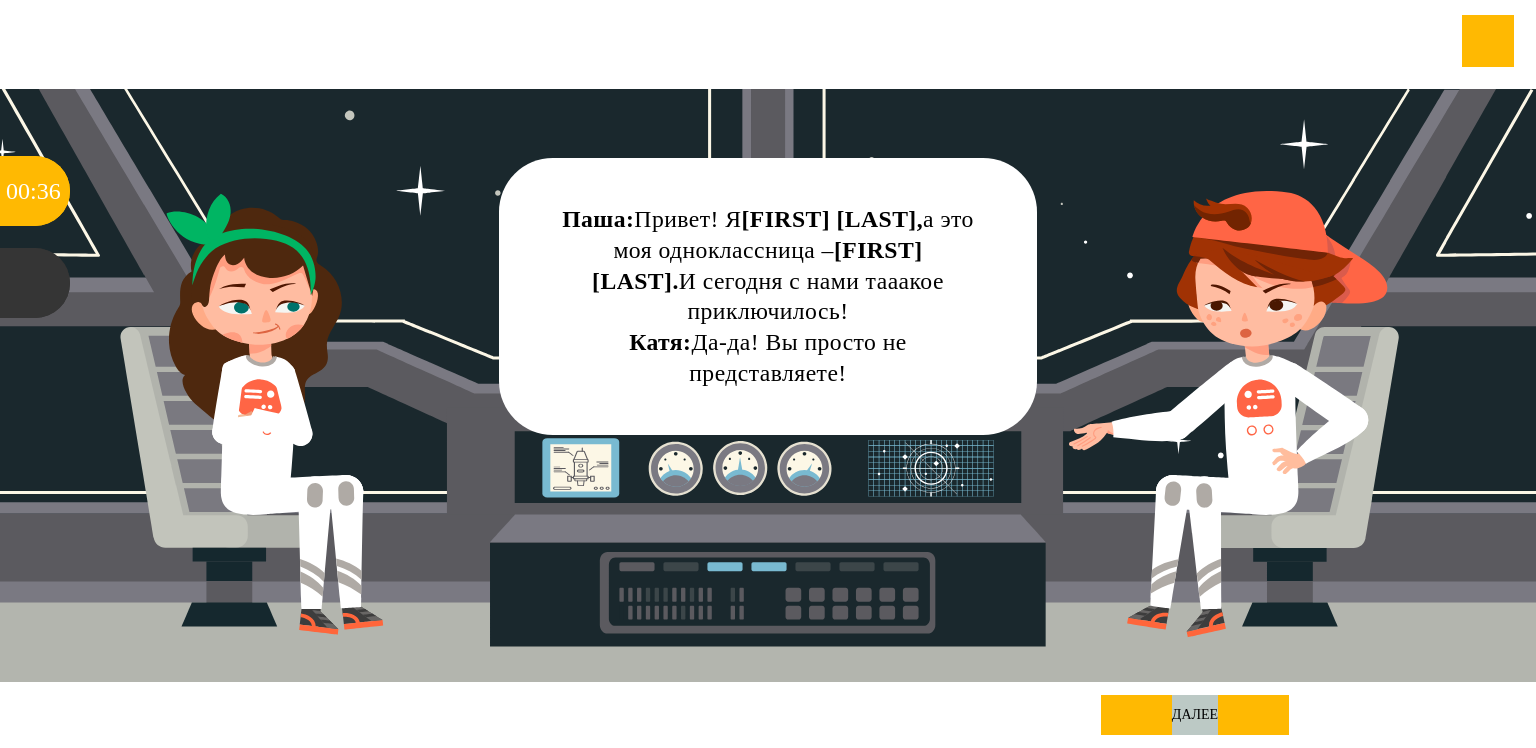 click on "далее" at bounding box center [1195, 715] 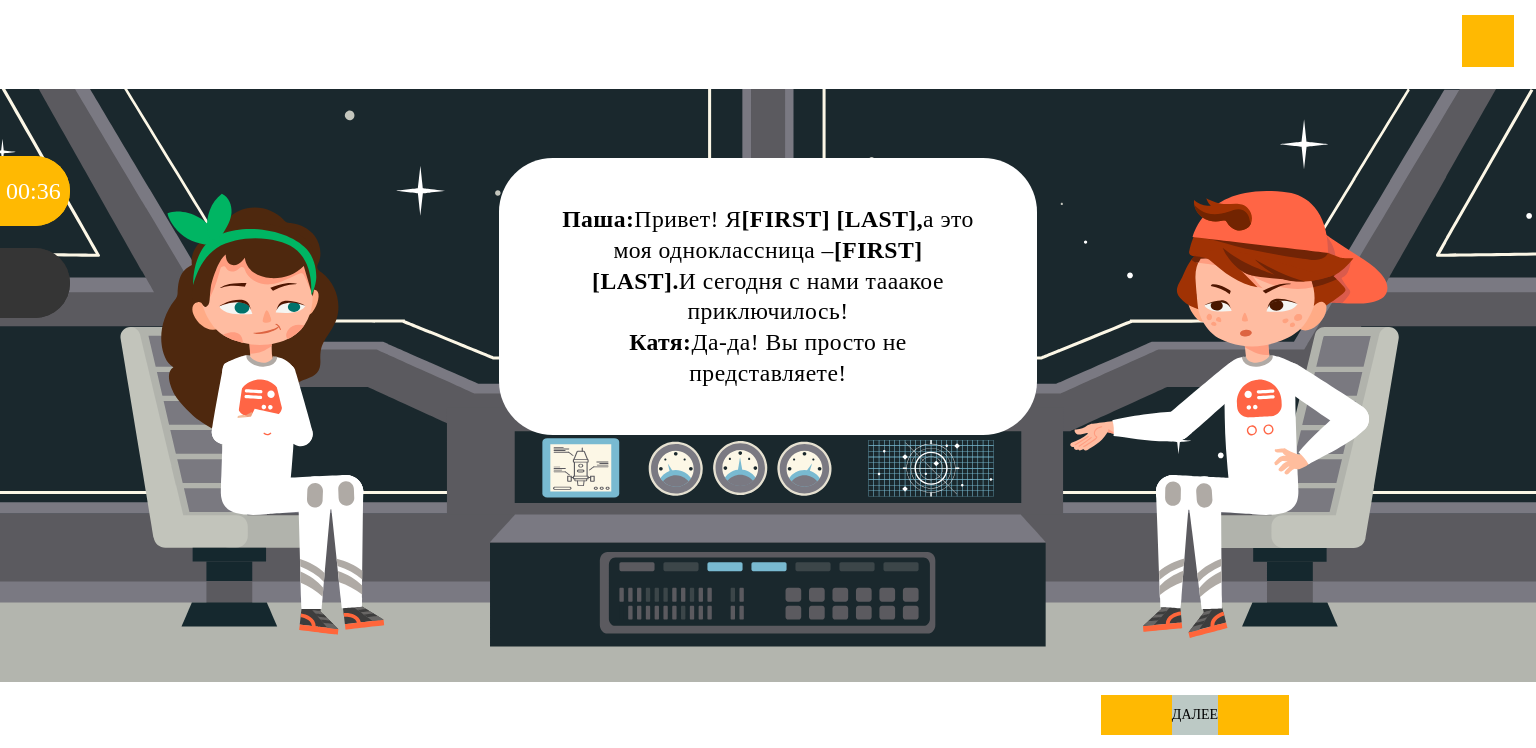 click on "далее" at bounding box center [1195, 715] 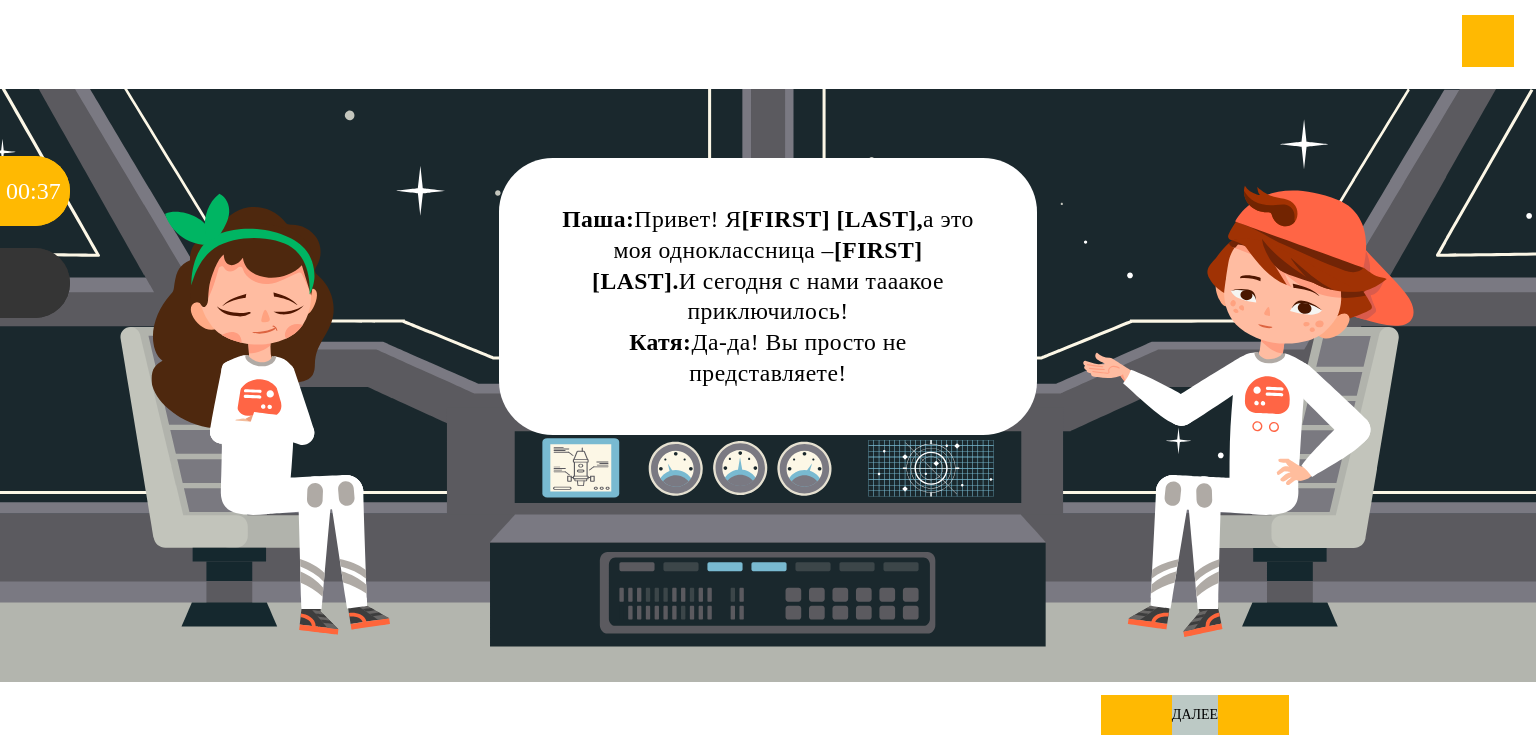 click on "далее" at bounding box center [1195, 715] 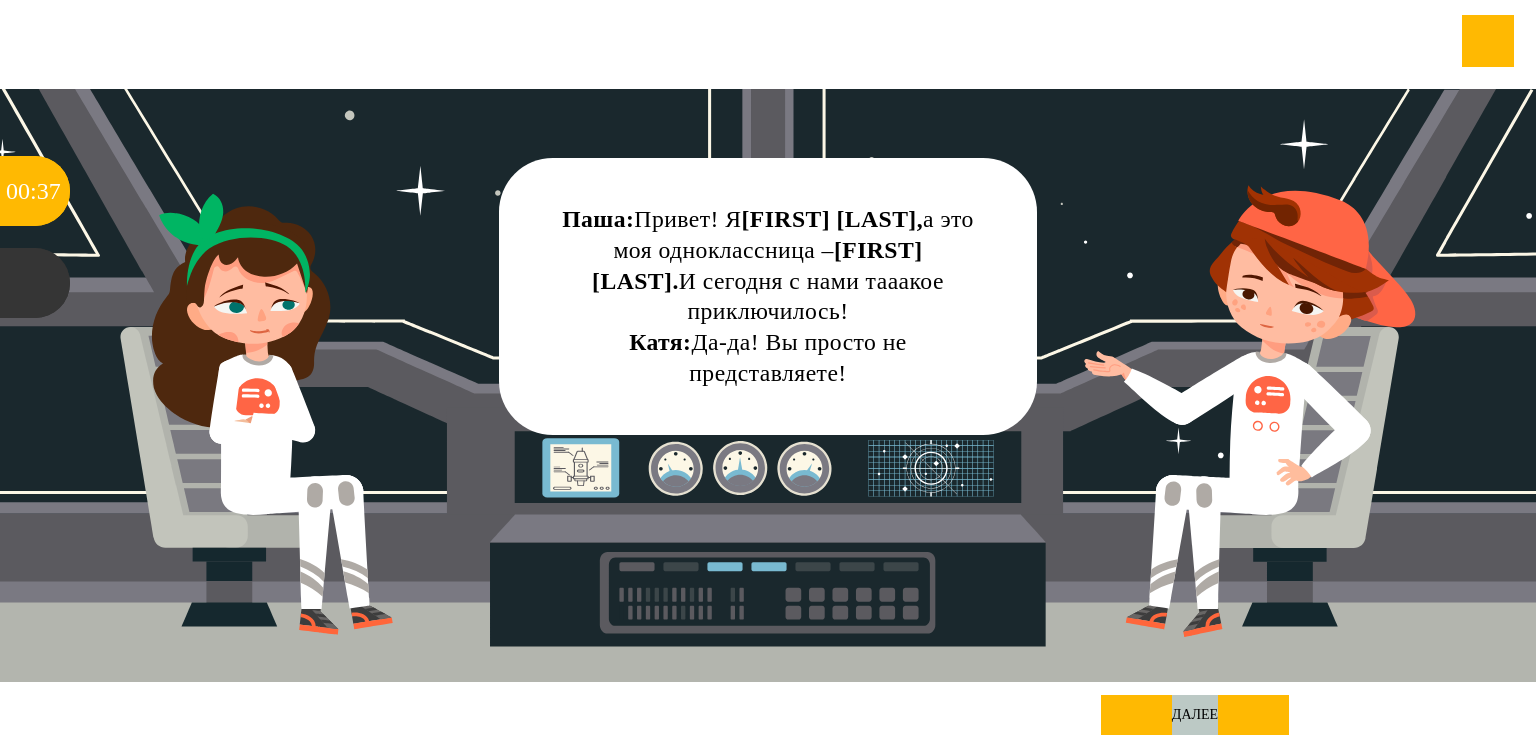 click on "далее" at bounding box center [1195, 715] 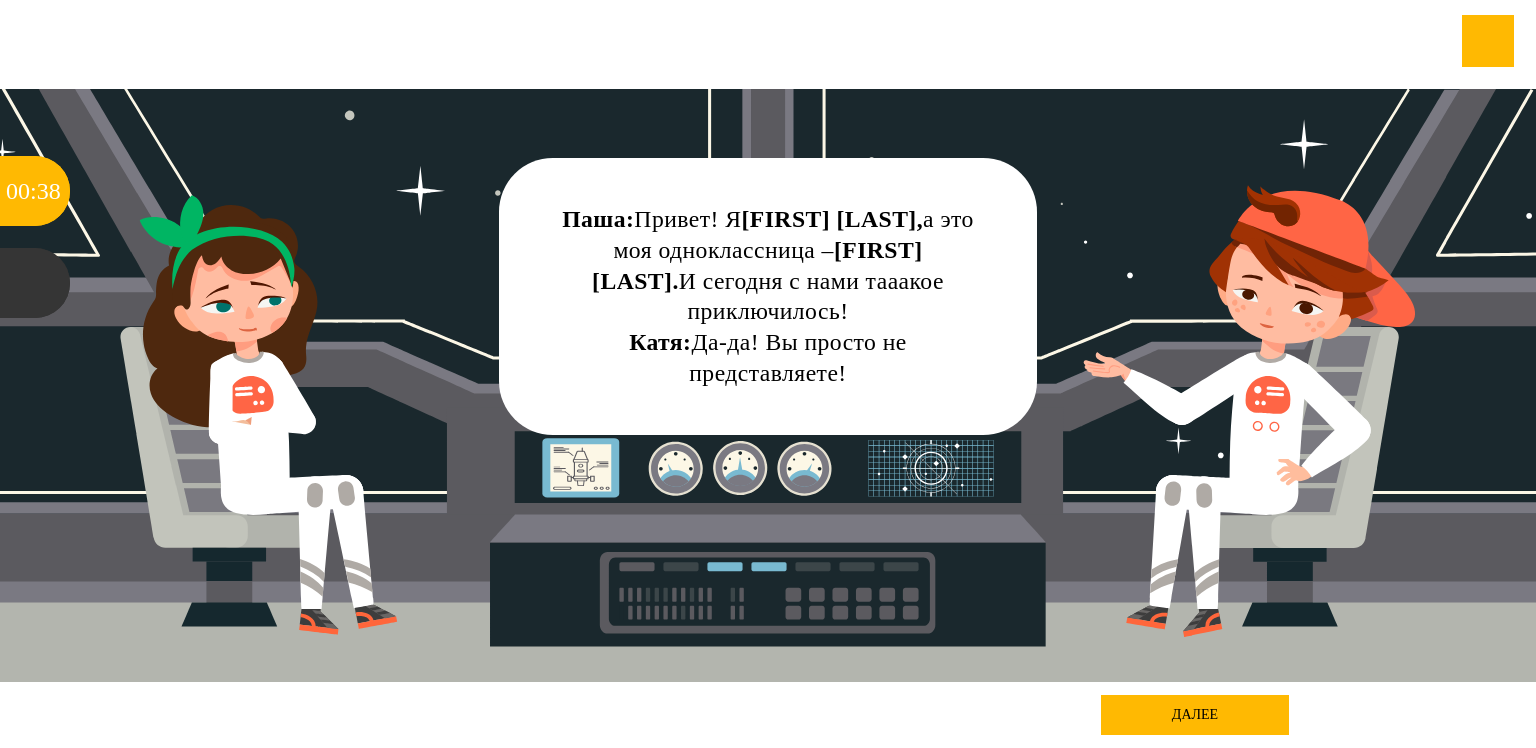 click on "[FIRST] [LAST],  a [GENDER] [RELATIONSHIP] –  [FIRST] [LAST].  And [EVENT]!
[GENDER]:  [EMPHASIS]!" at bounding box center [768, 385] 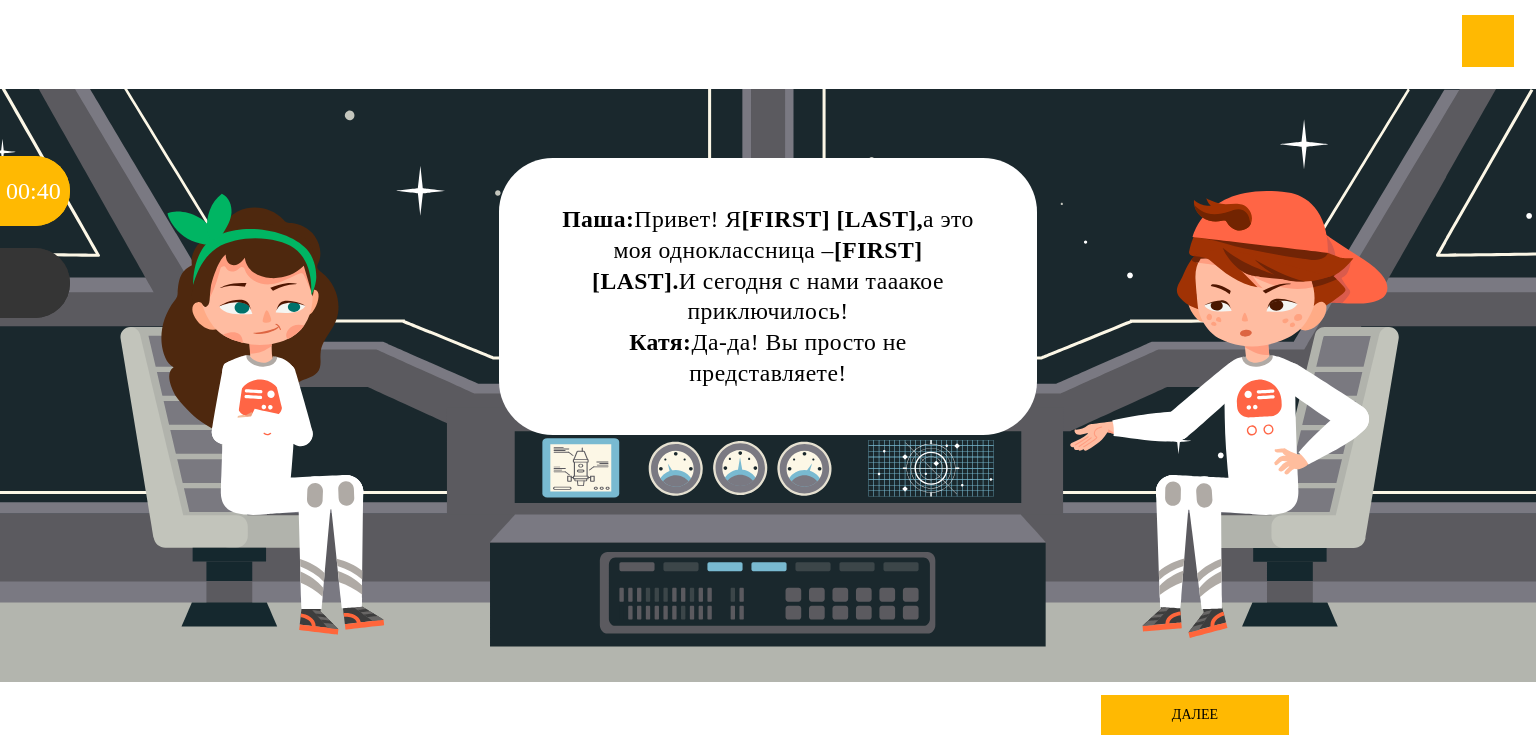 click on "далее" at bounding box center [1195, 715] 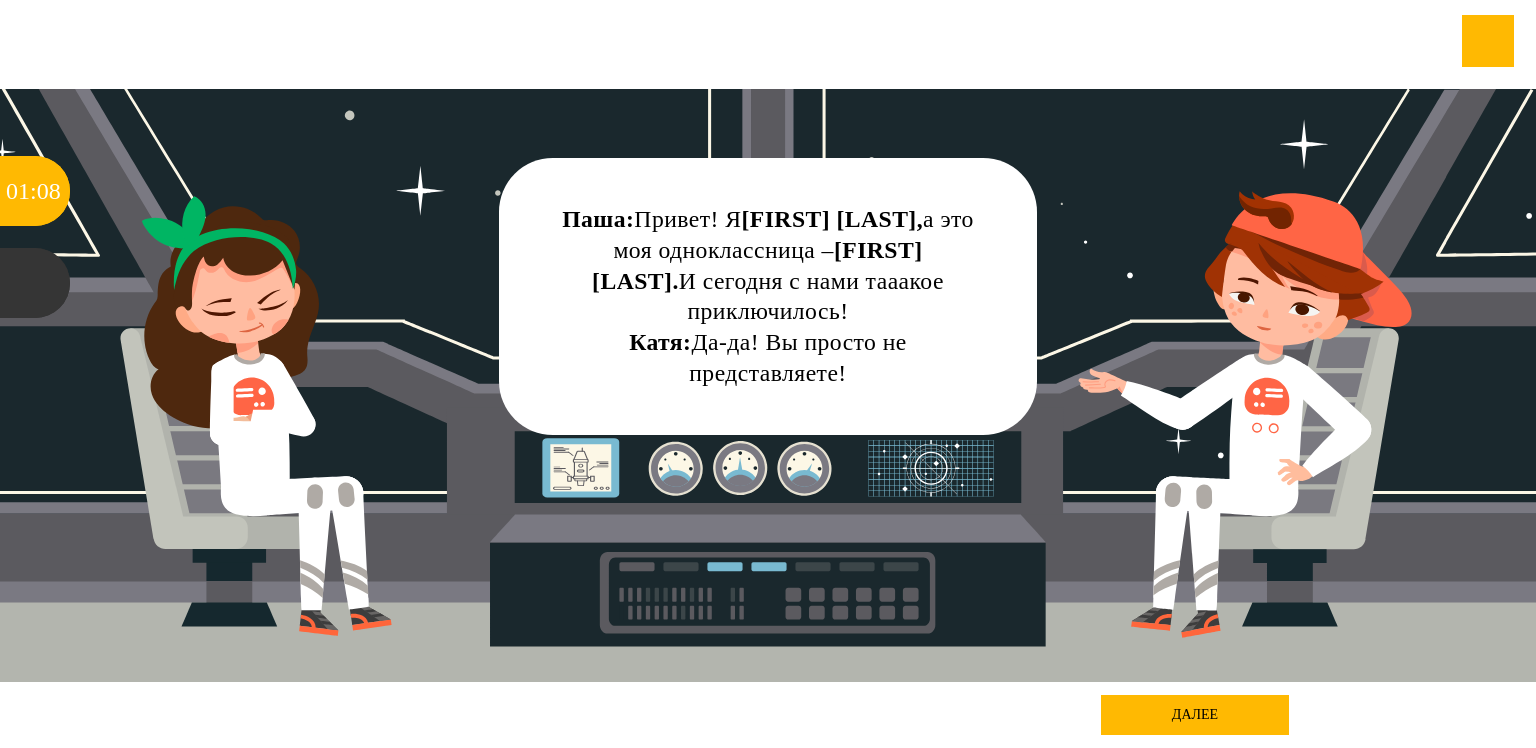 click on "далее" at bounding box center [1195, 715] 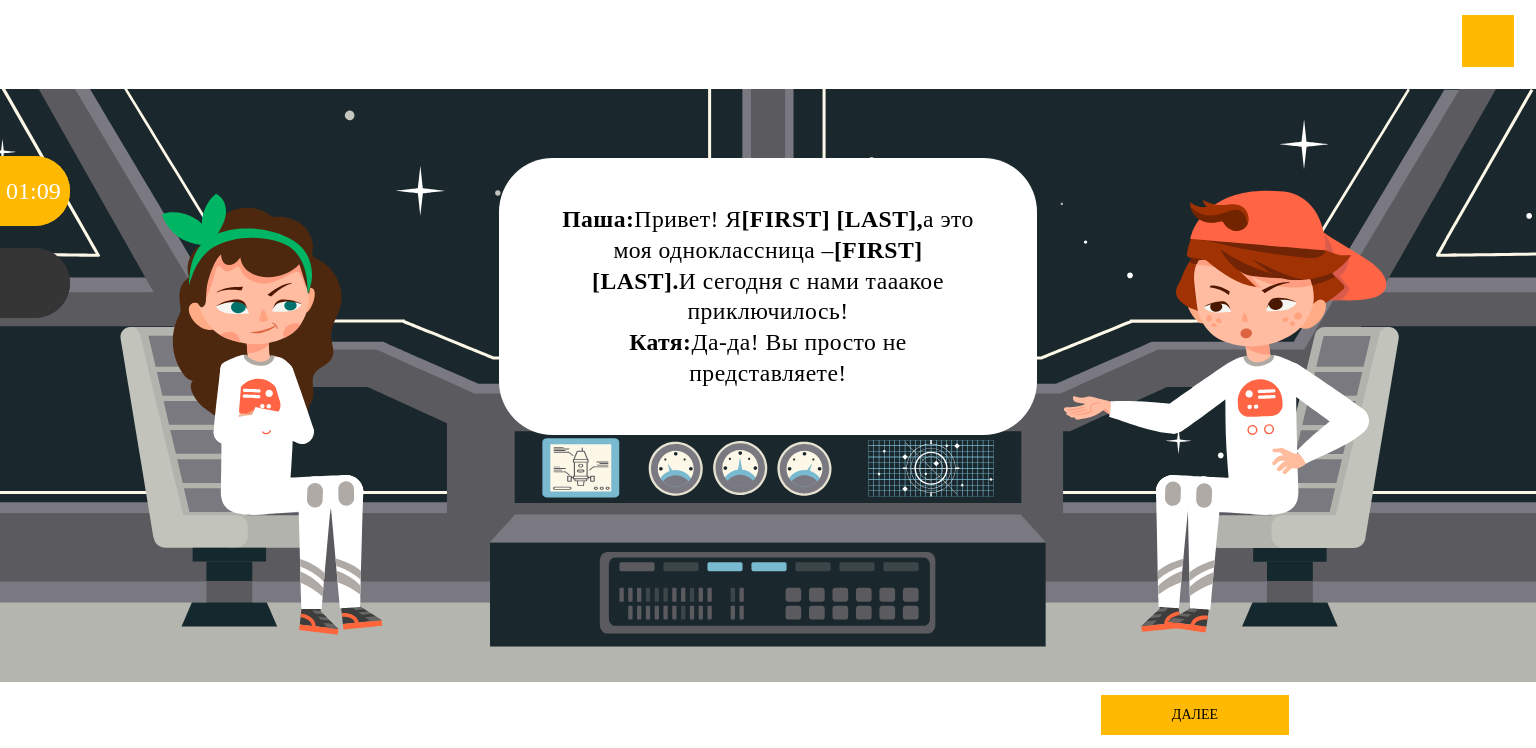 click on "далее" at bounding box center (1195, 715) 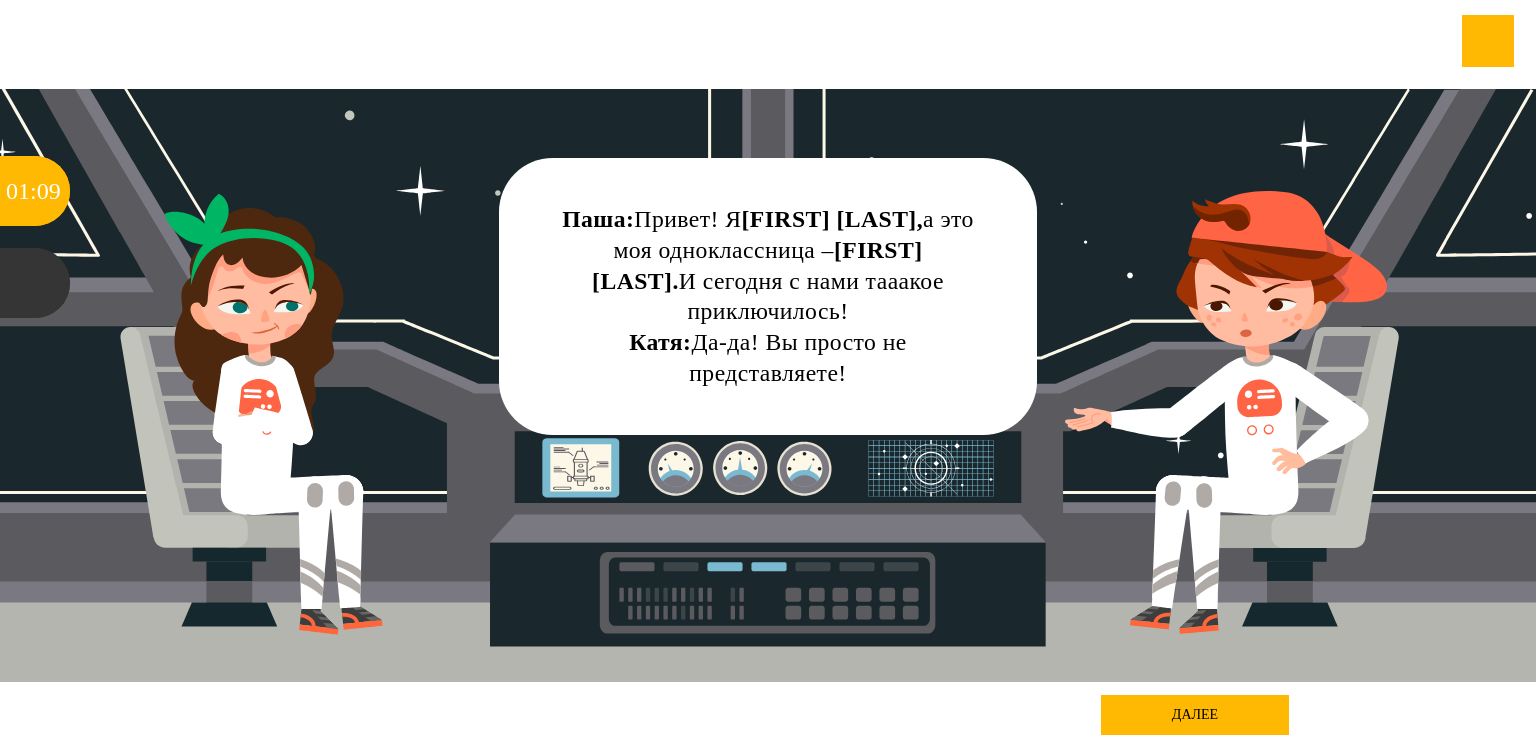 click on "далее" at bounding box center (1195, 715) 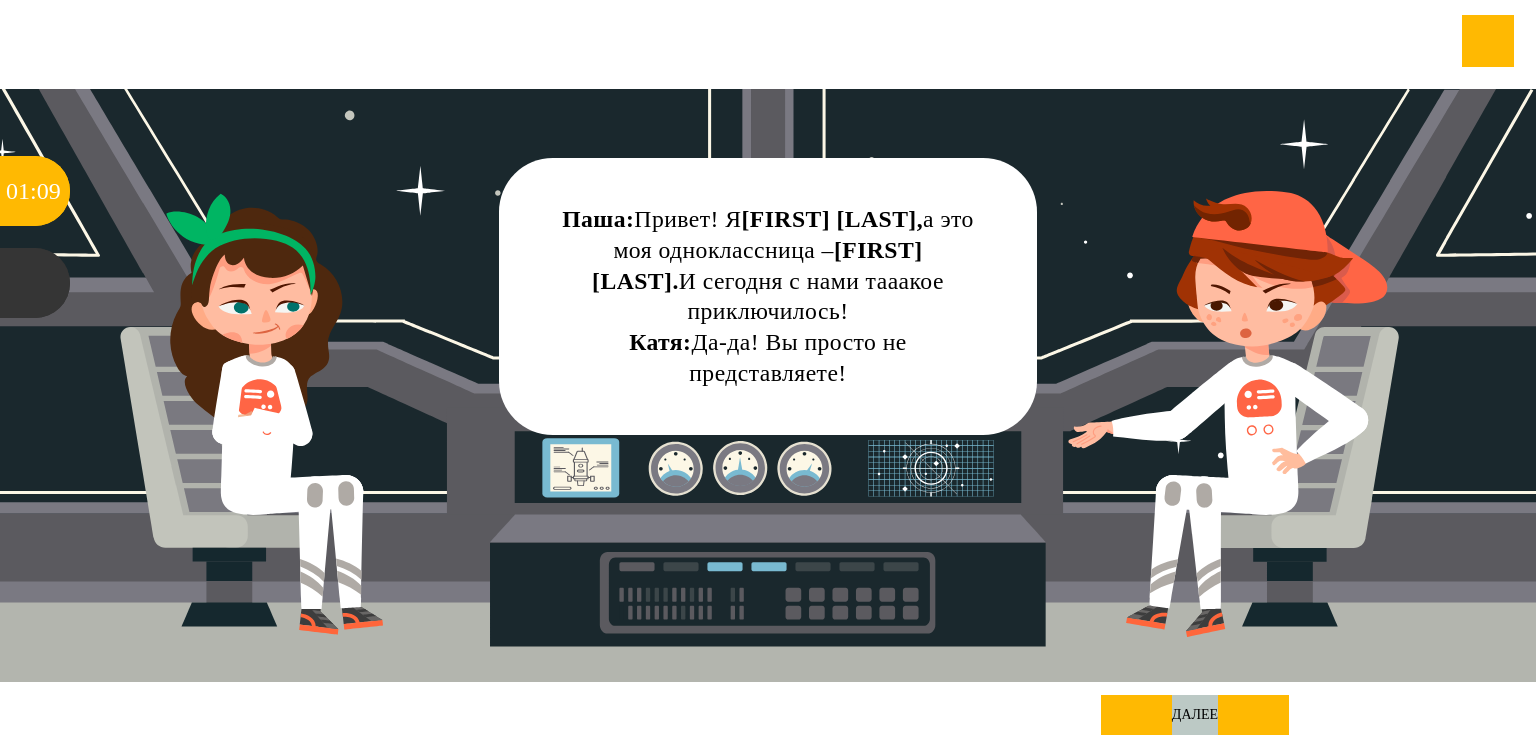 click on "далее" at bounding box center (1195, 715) 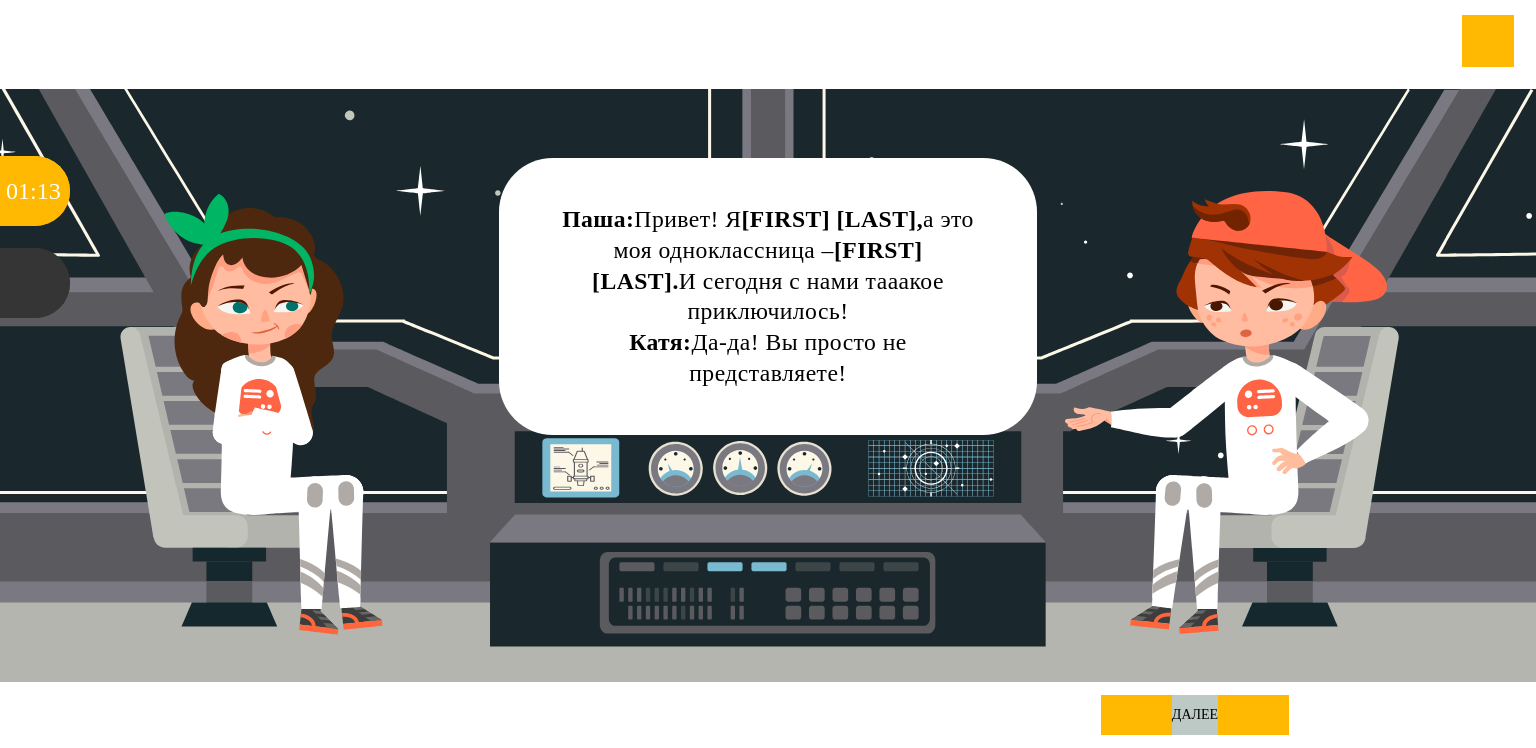 click on "далее" at bounding box center (1195, 715) 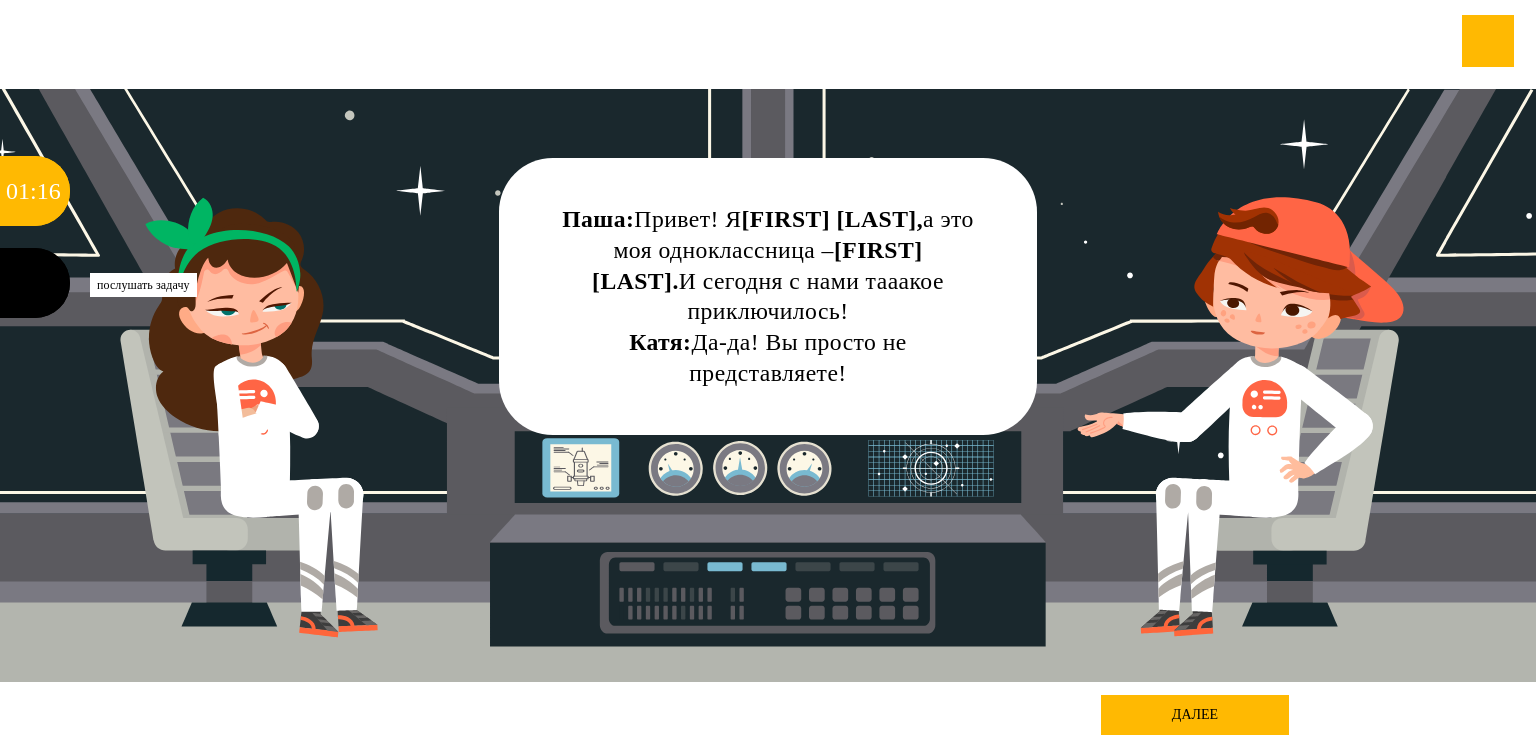 click at bounding box center (35, 283) 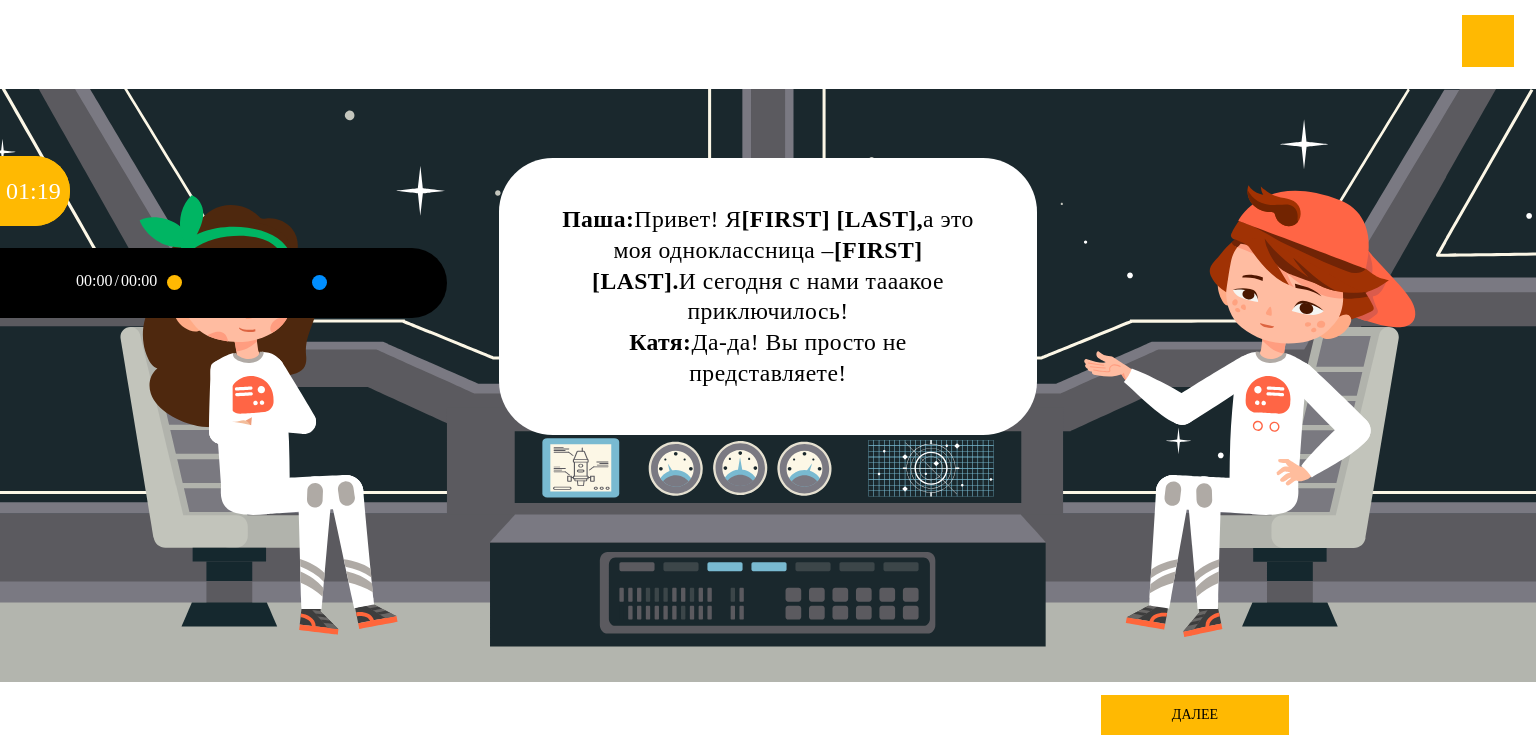 click at bounding box center [366, 283] 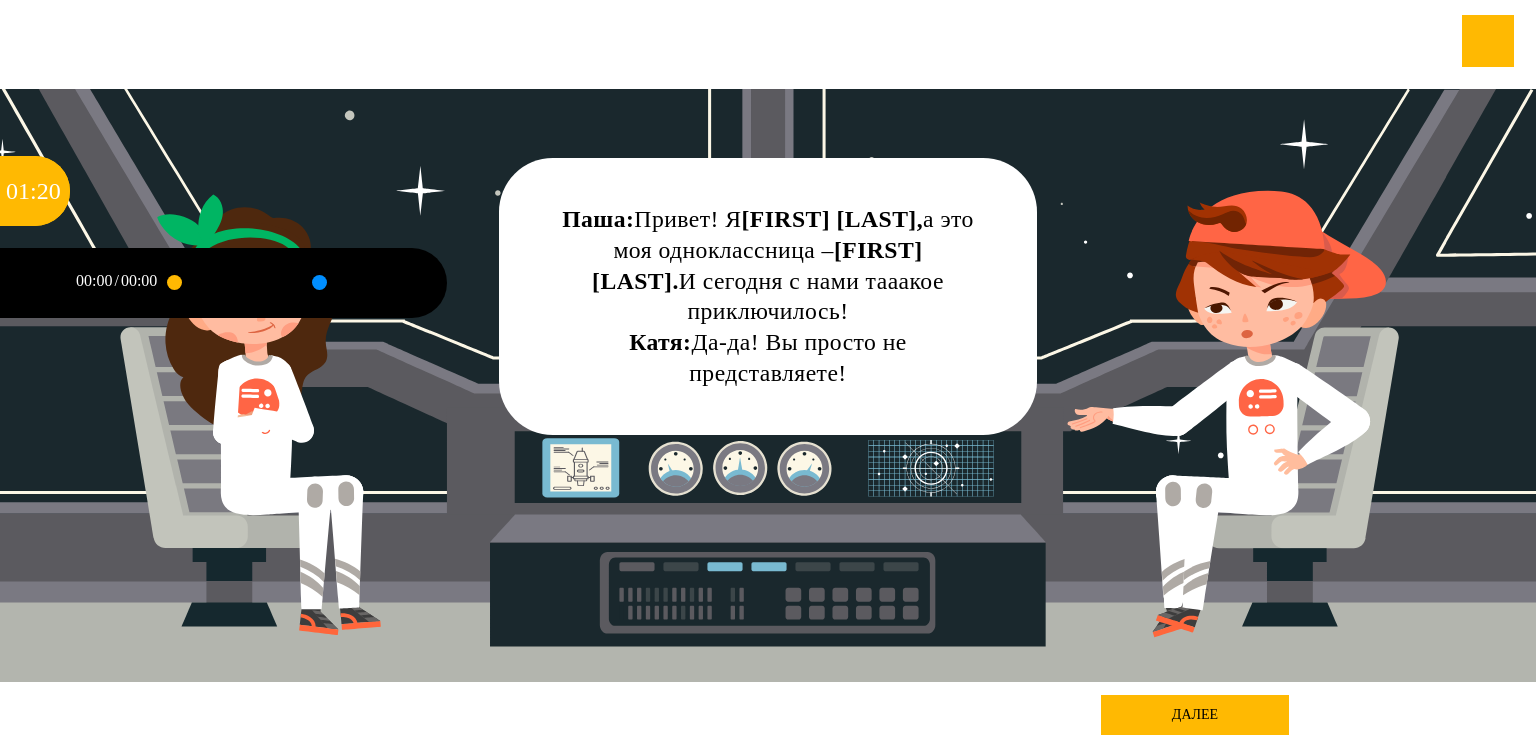 click at bounding box center [221, 283] 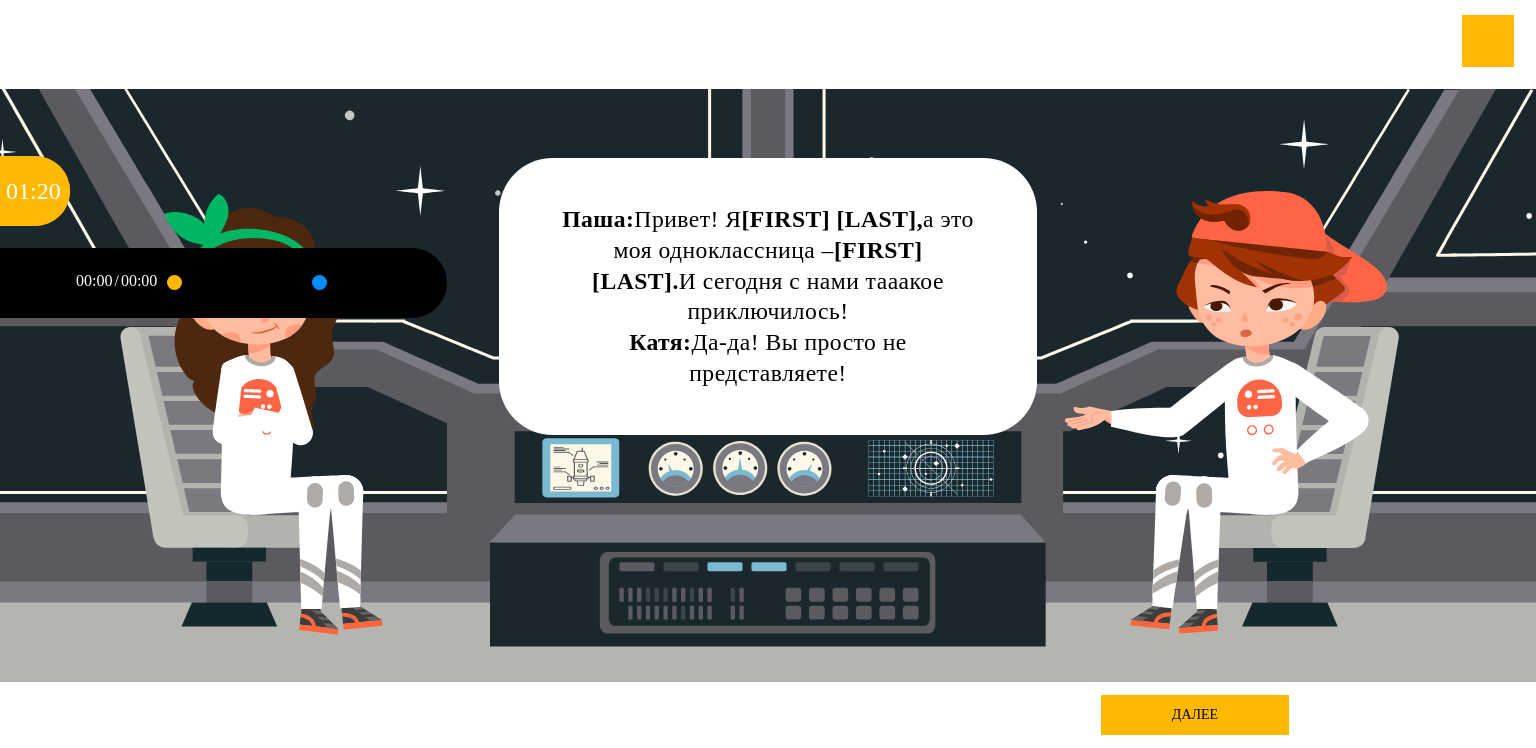 click at bounding box center (35, 283) 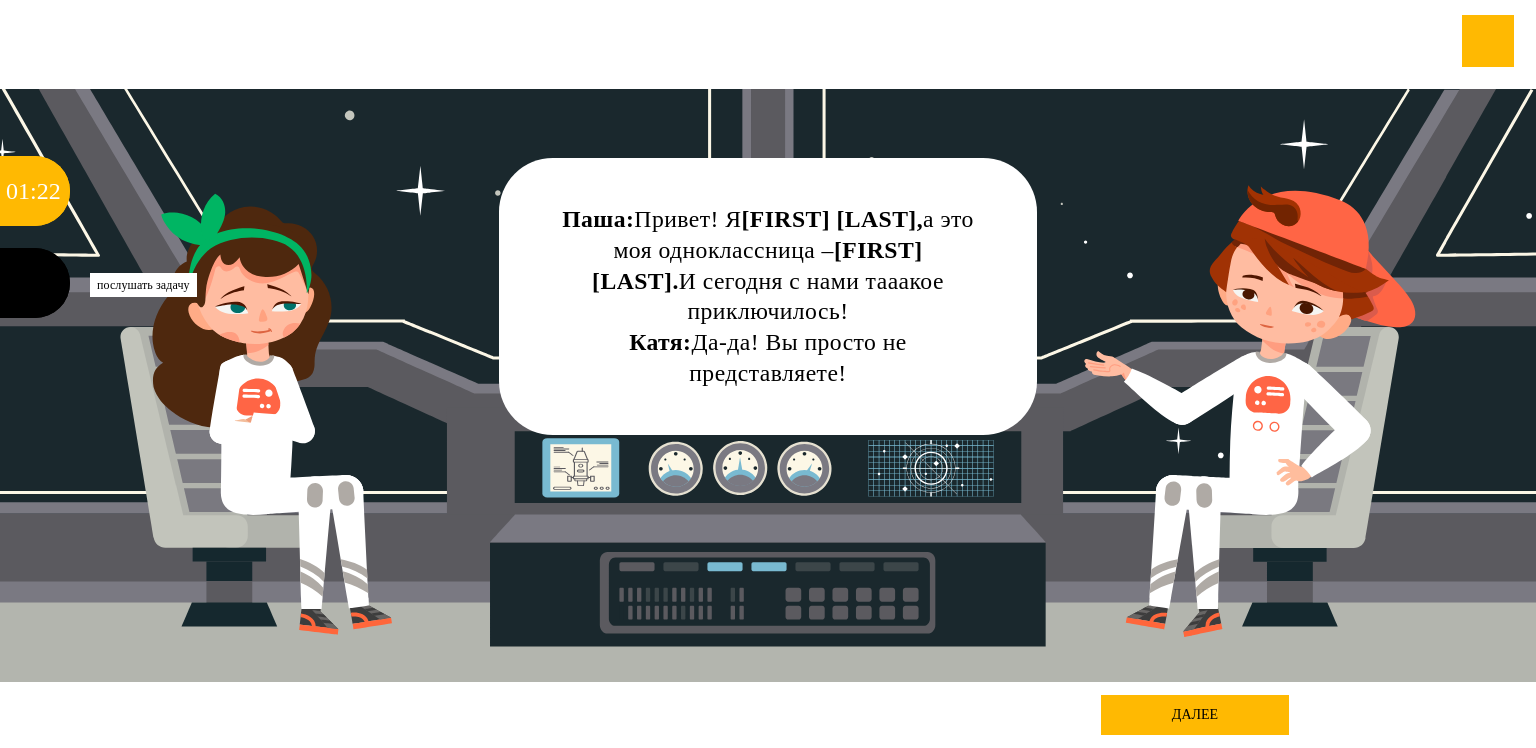 click at bounding box center (35, 283) 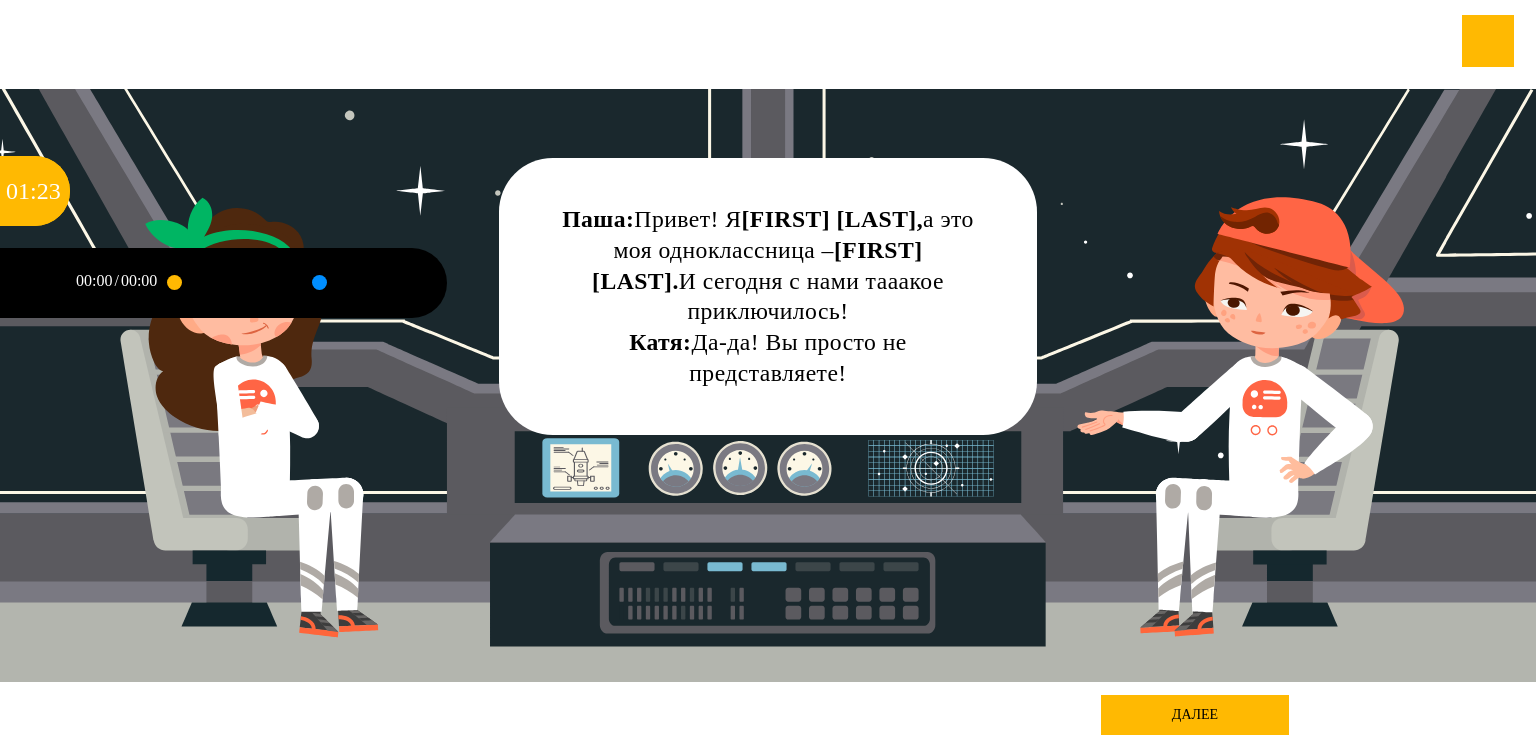 click at bounding box center (221, 283) 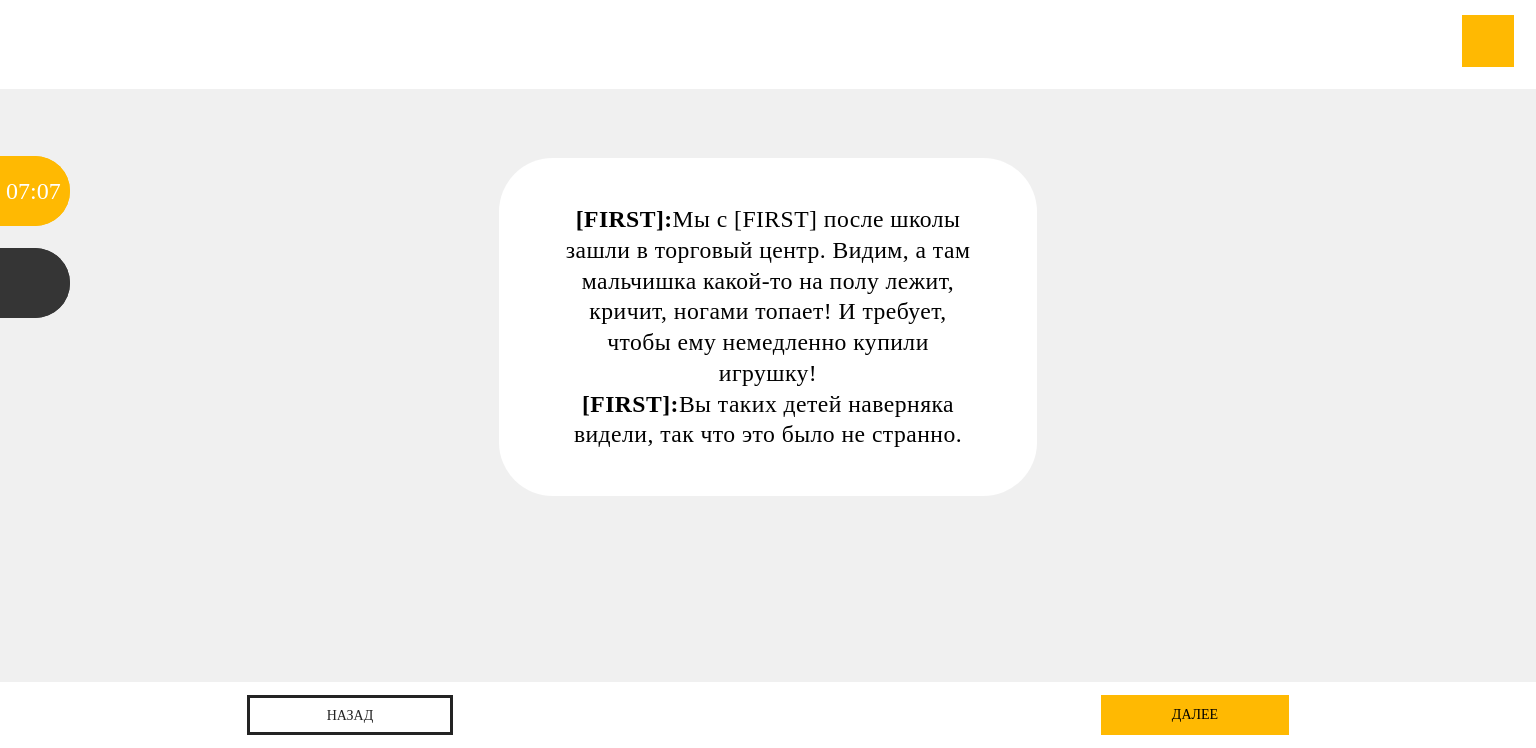scroll, scrollTop: 0, scrollLeft: 0, axis: both 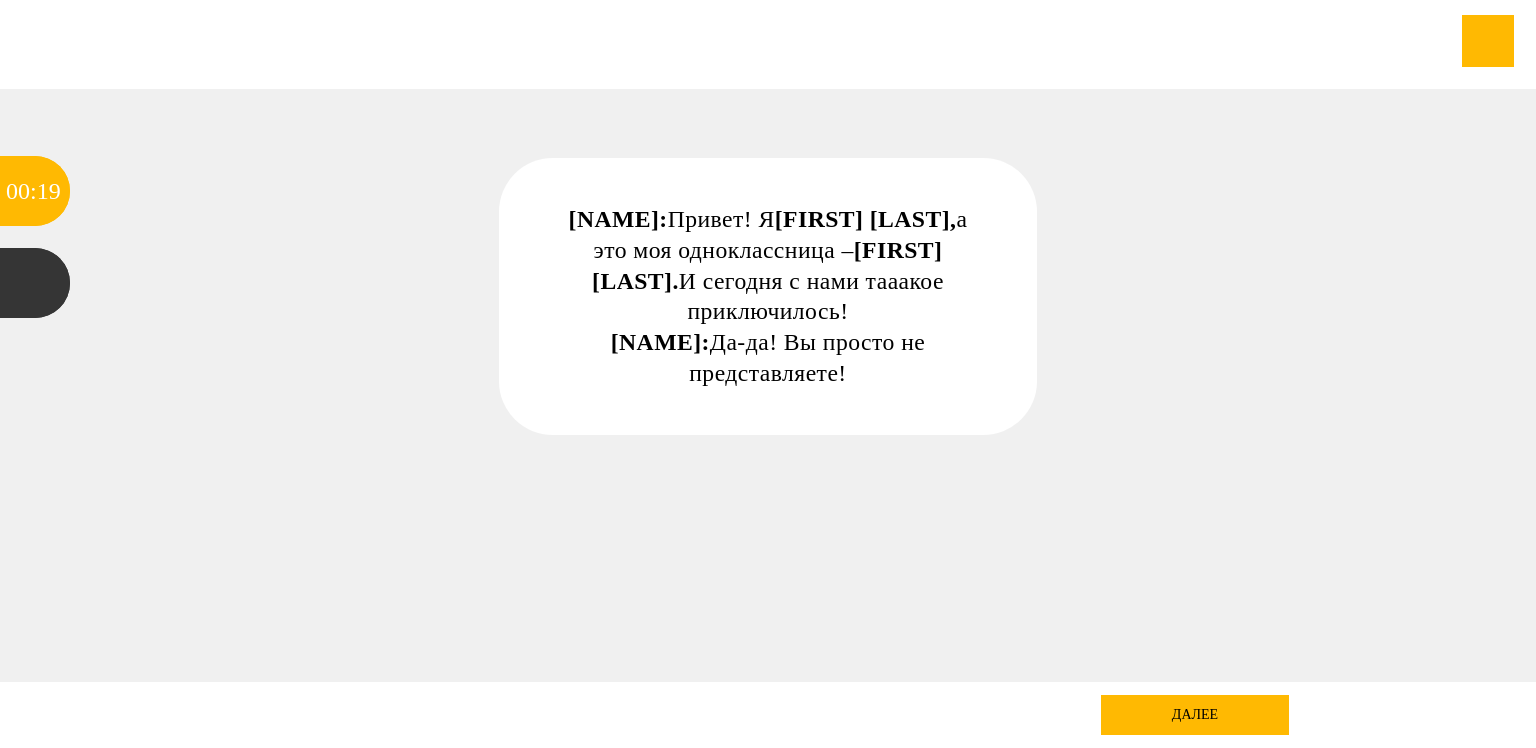 click on "далее" at bounding box center [1195, 715] 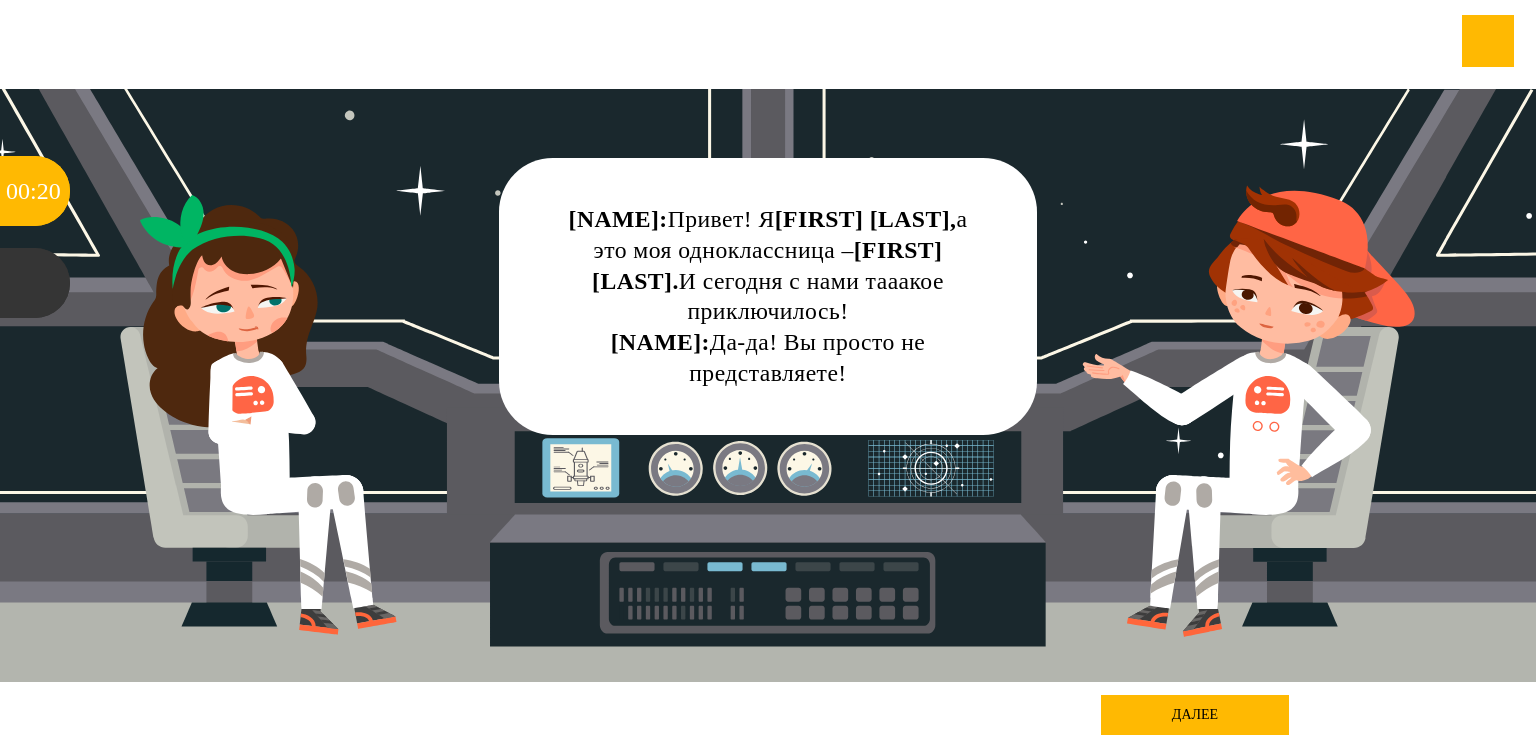 drag, startPoint x: 0, startPoint y: 0, endPoint x: 1196, endPoint y: 707, distance: 1389.3397 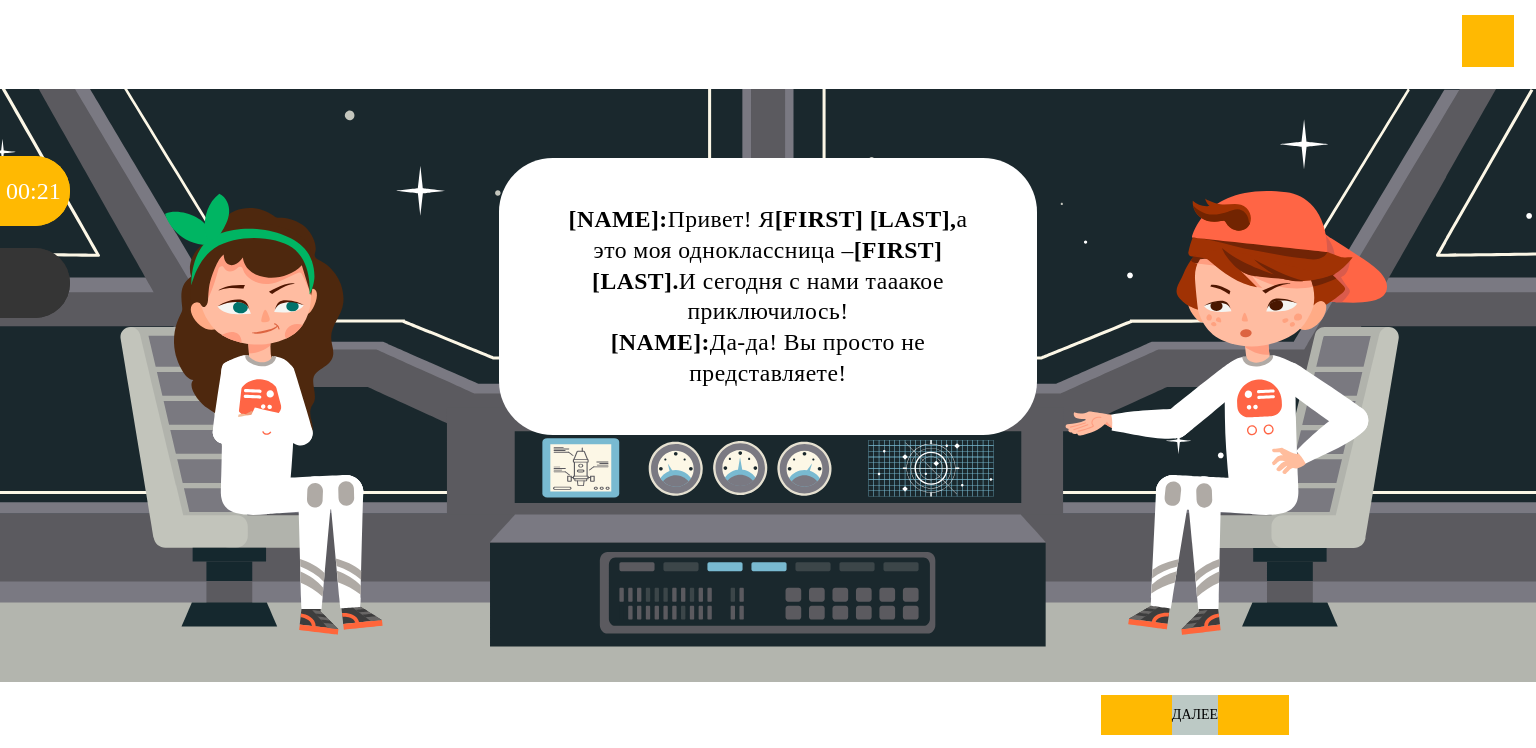 click on "далее" at bounding box center [1195, 715] 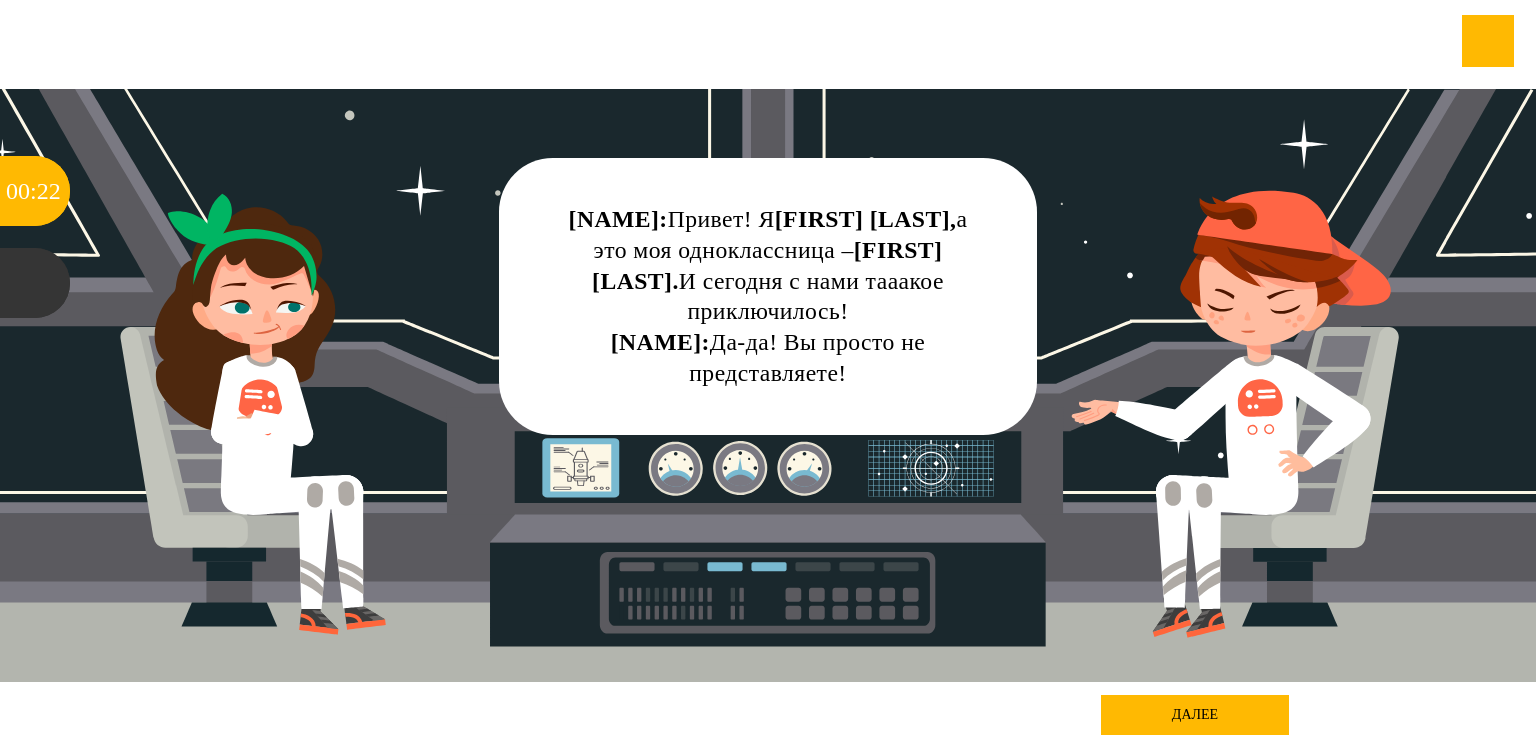 click on "далее" at bounding box center (1195, 715) 